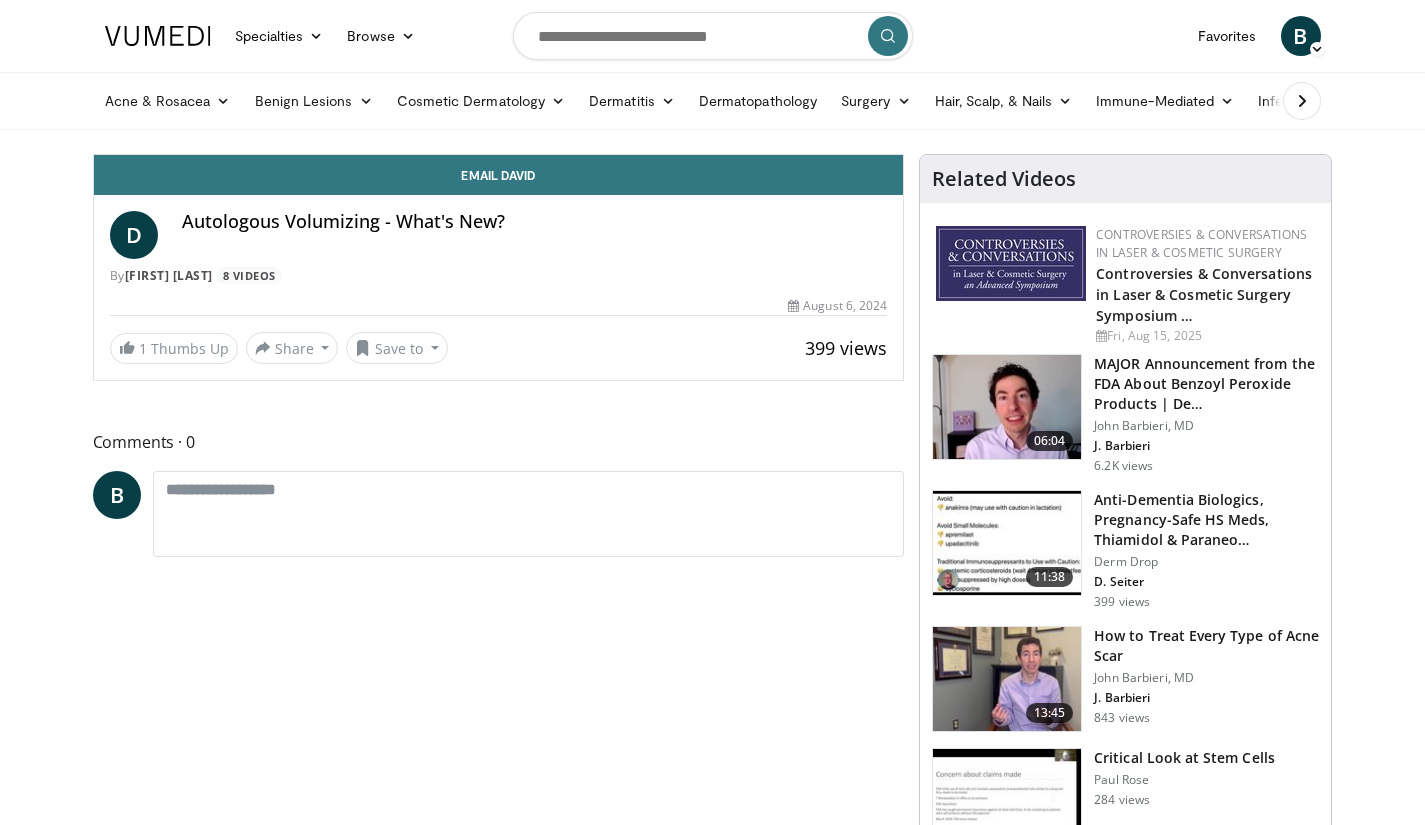 scroll, scrollTop: 0, scrollLeft: 0, axis: both 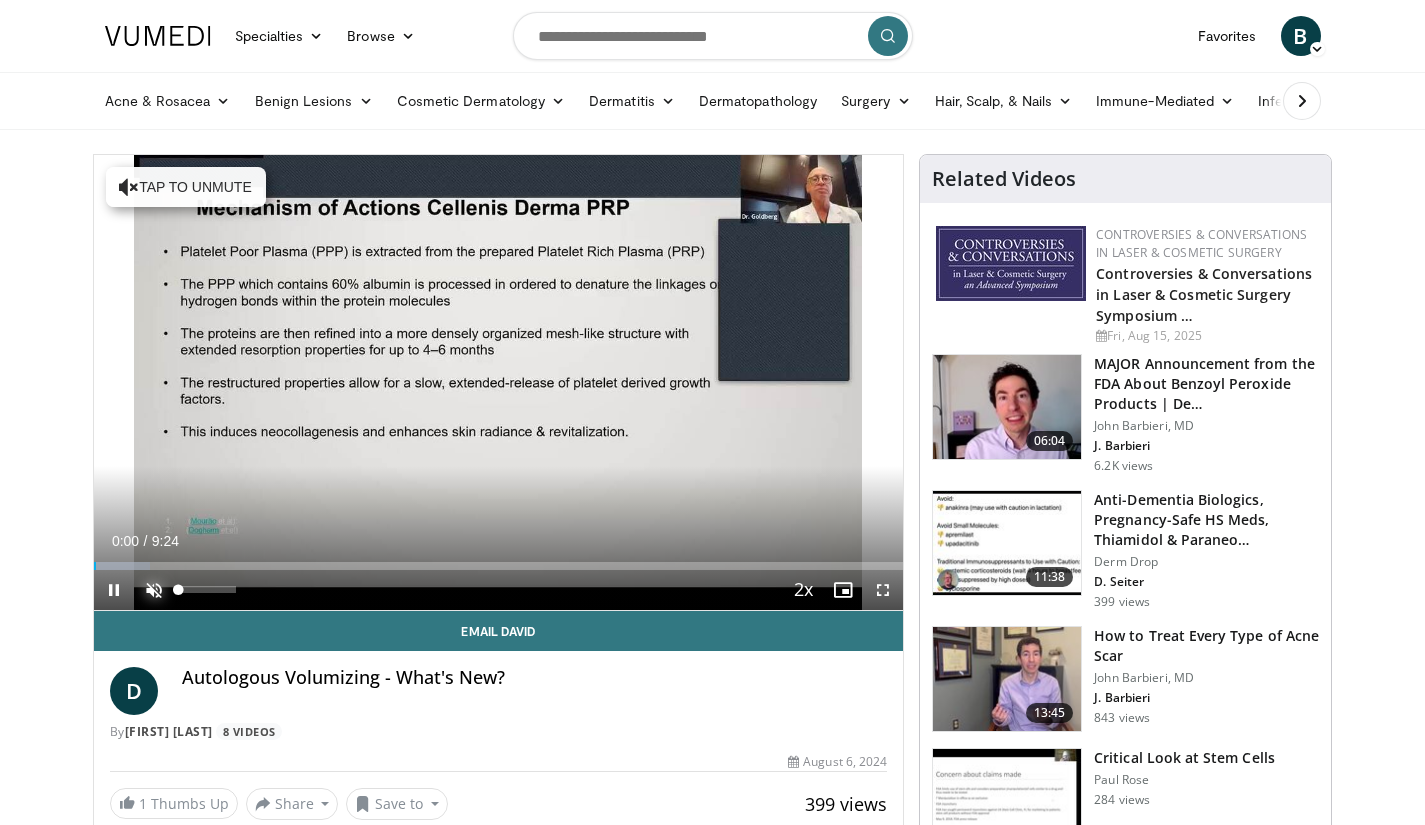 click at bounding box center (154, 590) 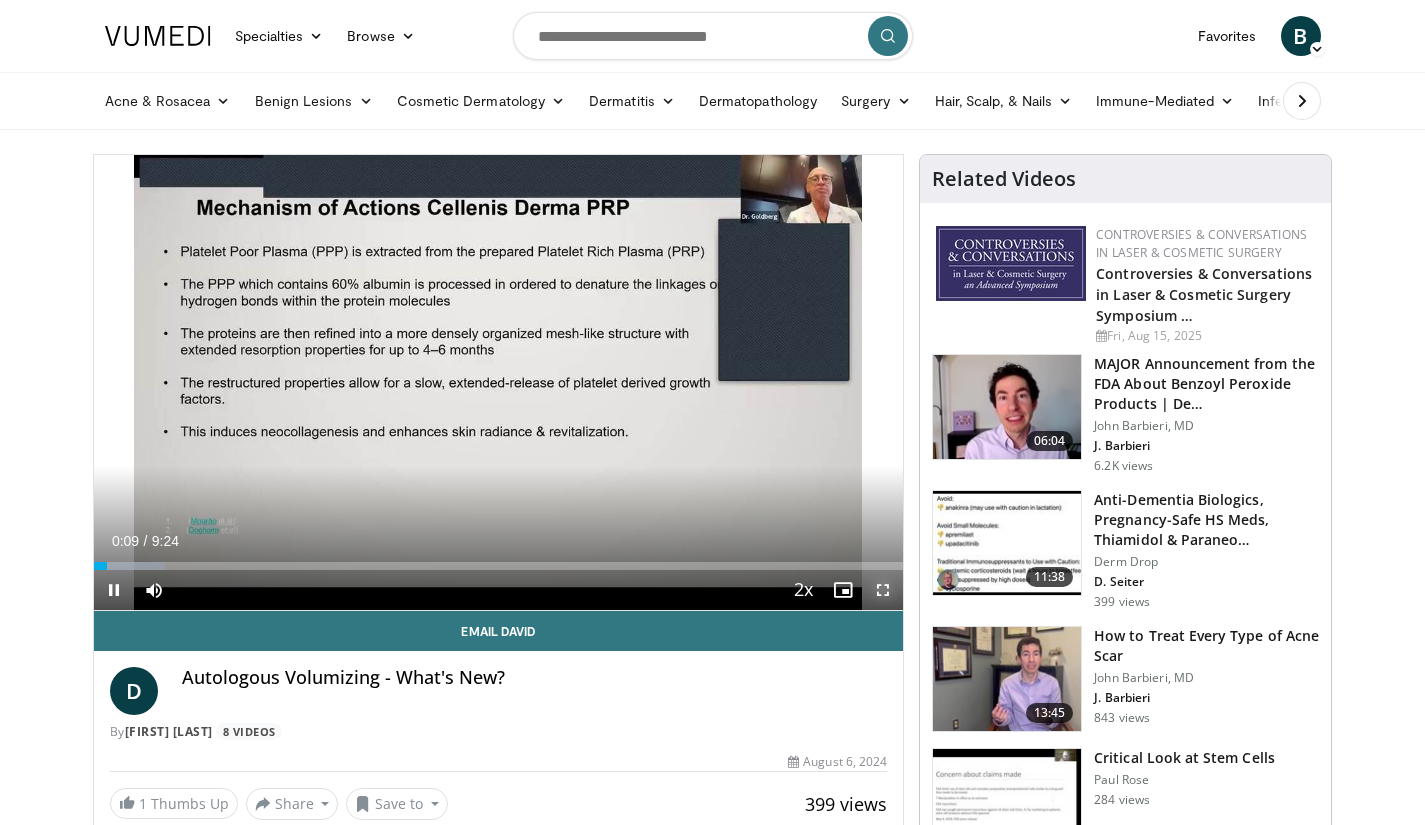 click at bounding box center [883, 590] 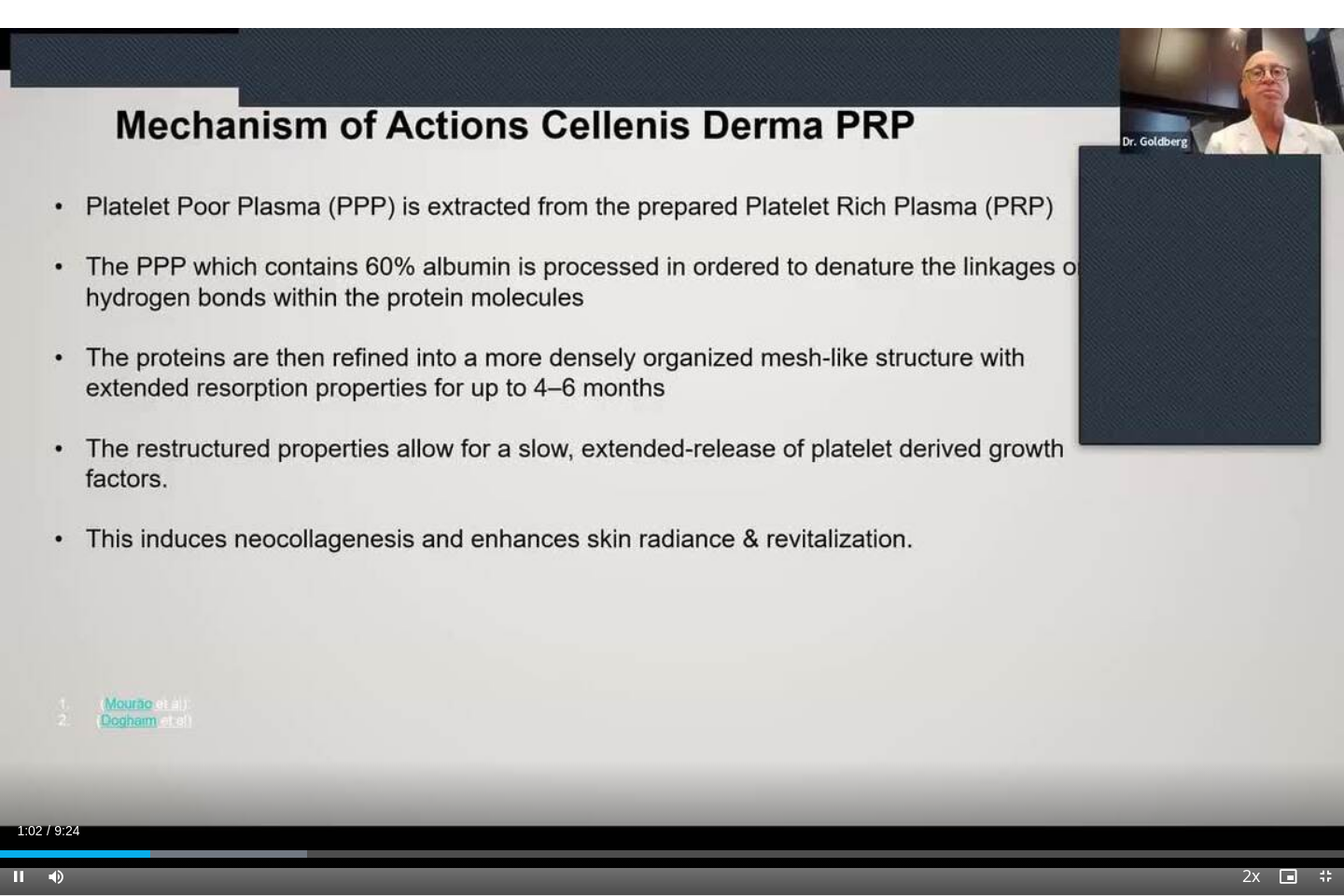 click at bounding box center [1057, 448] 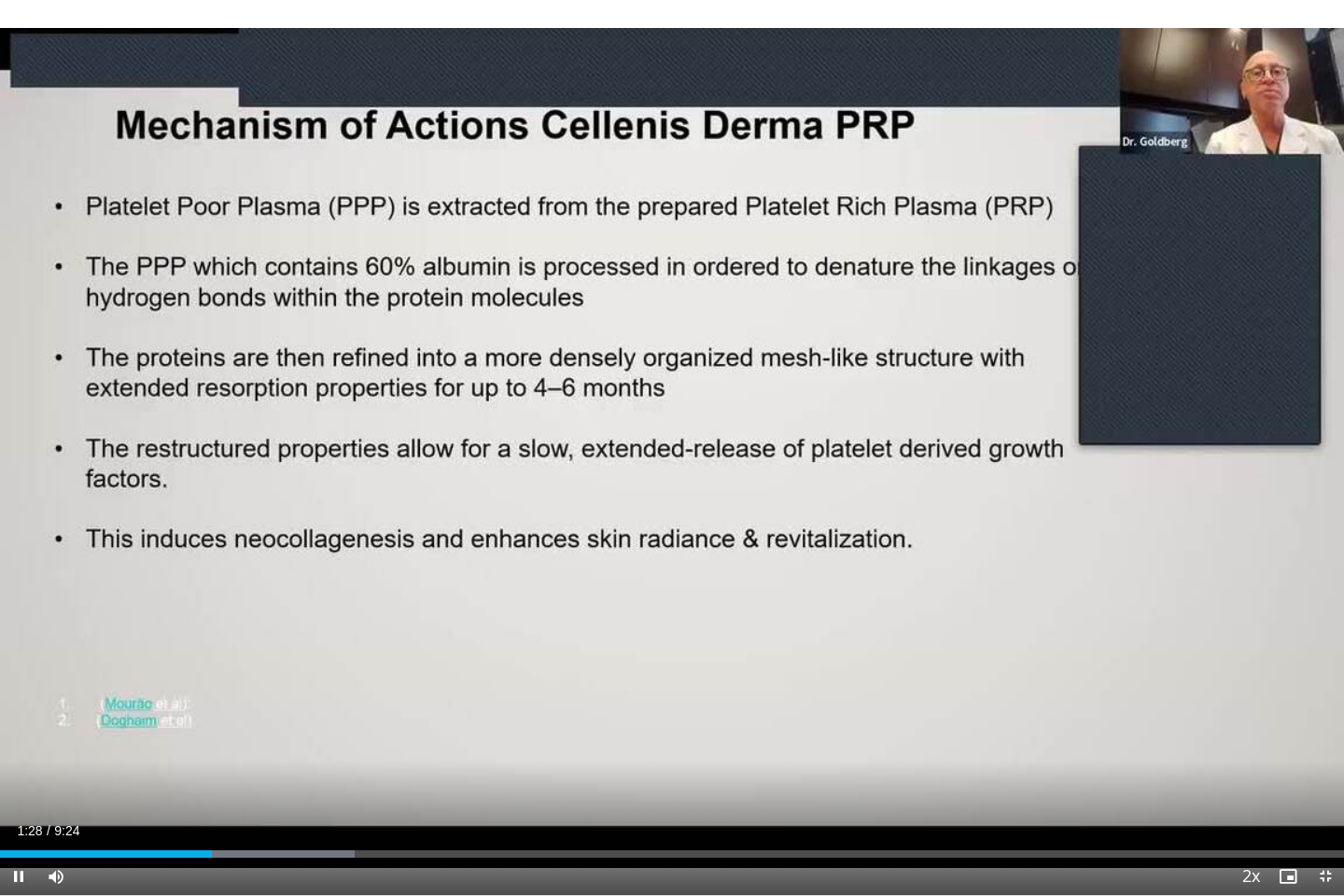 click at bounding box center (1057, 448) 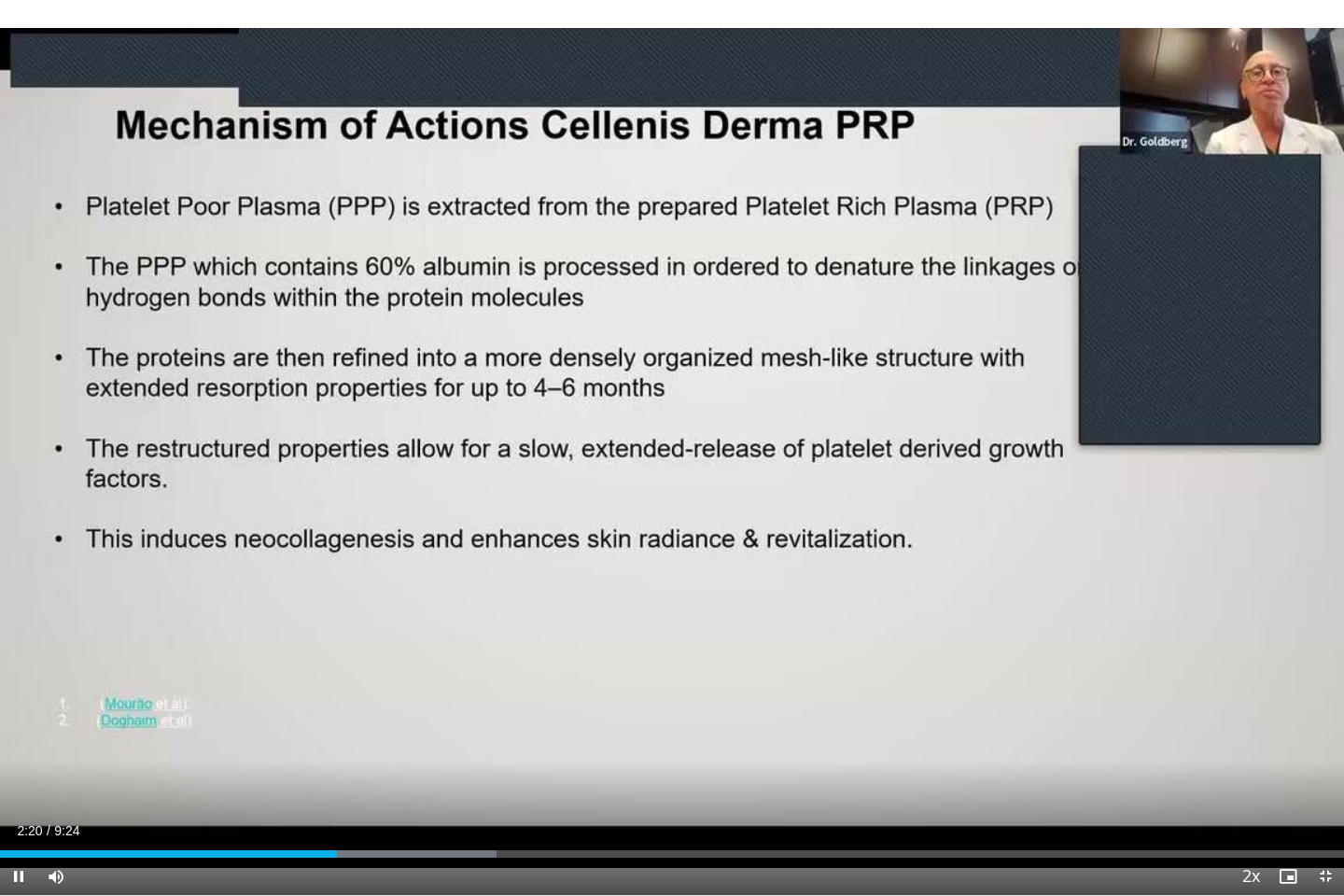 drag, startPoint x: 1142, startPoint y: 787, endPoint x: 1230, endPoint y: 730, distance: 104.84751 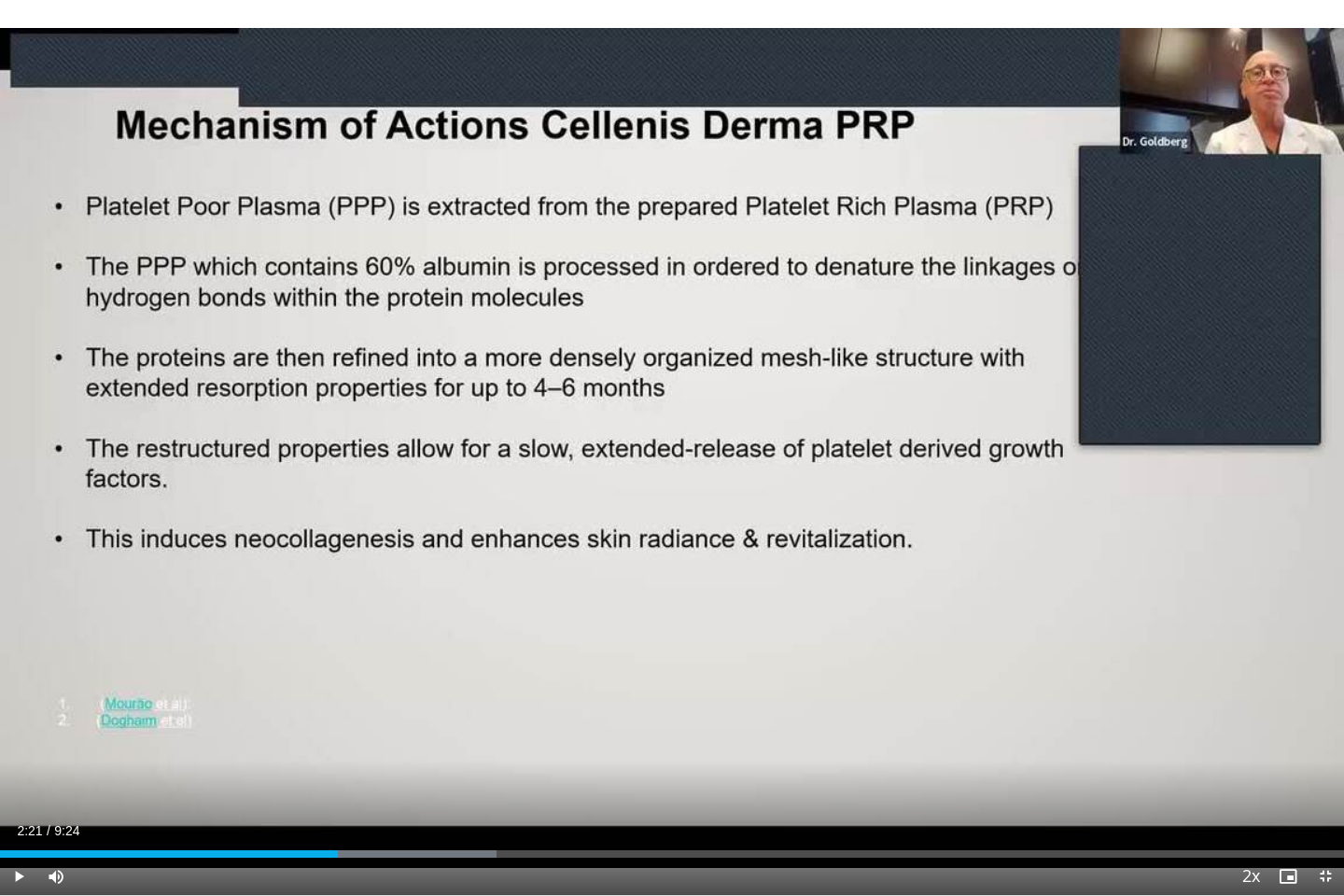 click on "10 seconds
Tap to unmute" at bounding box center [672, 447] 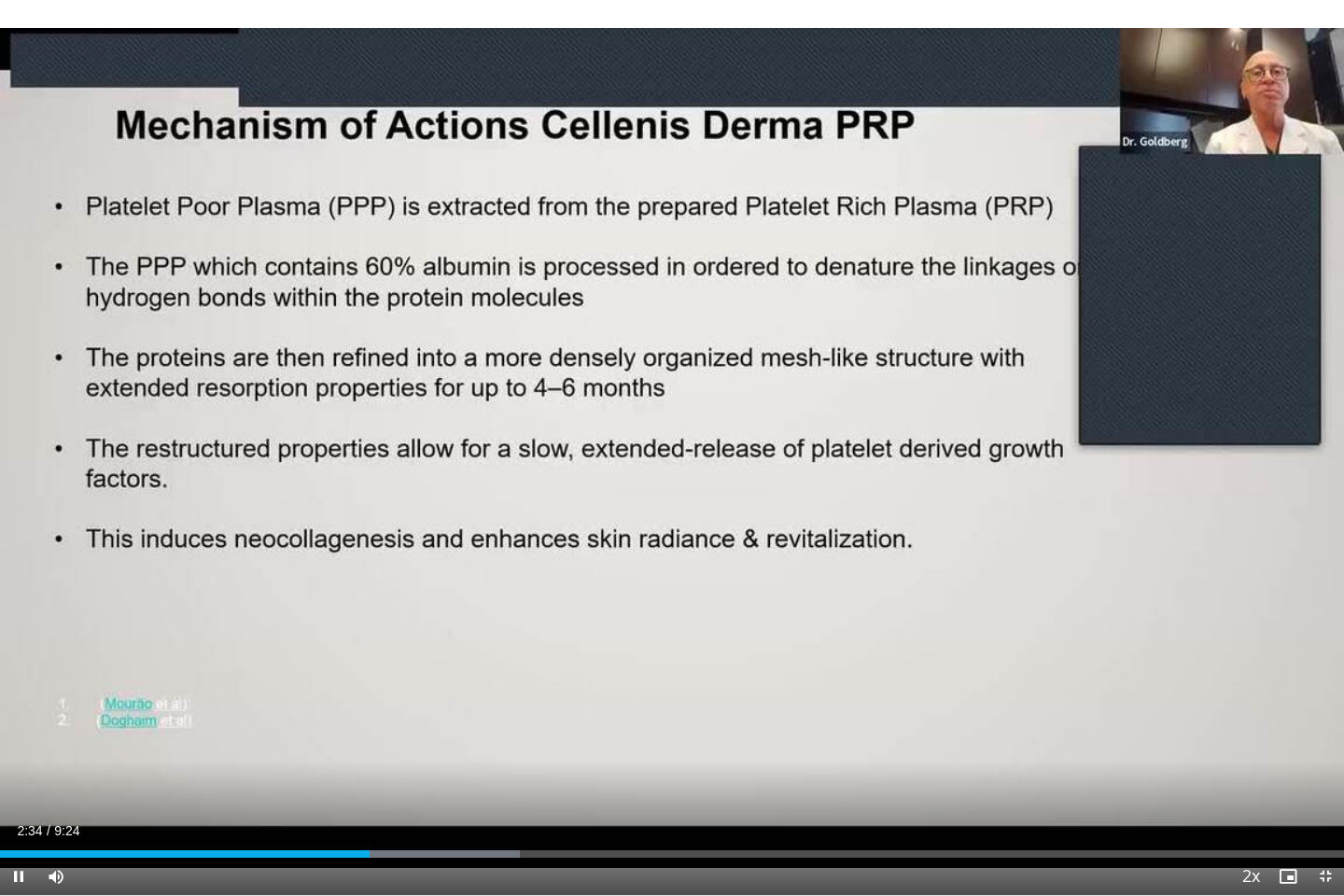 click at bounding box center (1057, 448) 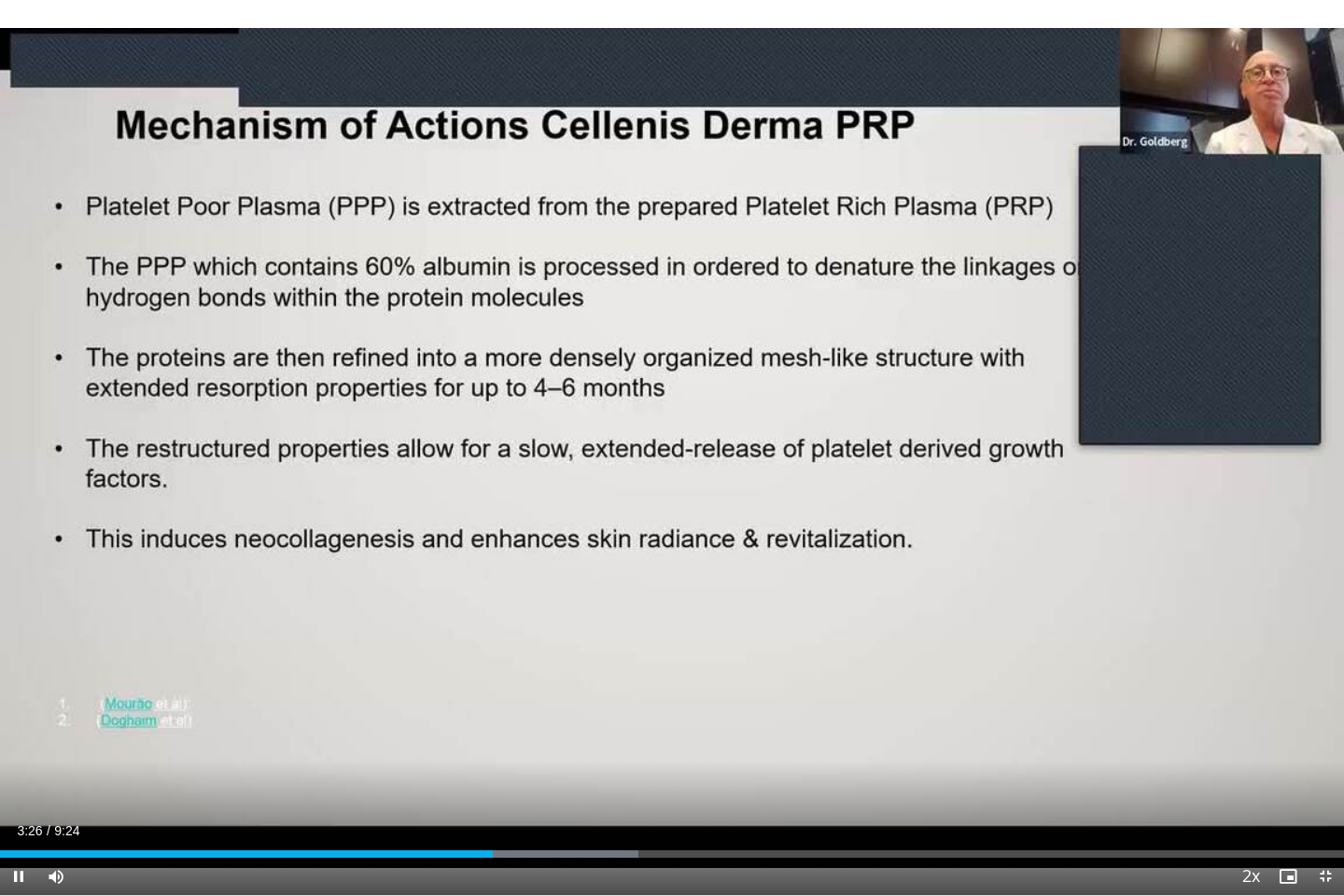 click at bounding box center (1057, 448) 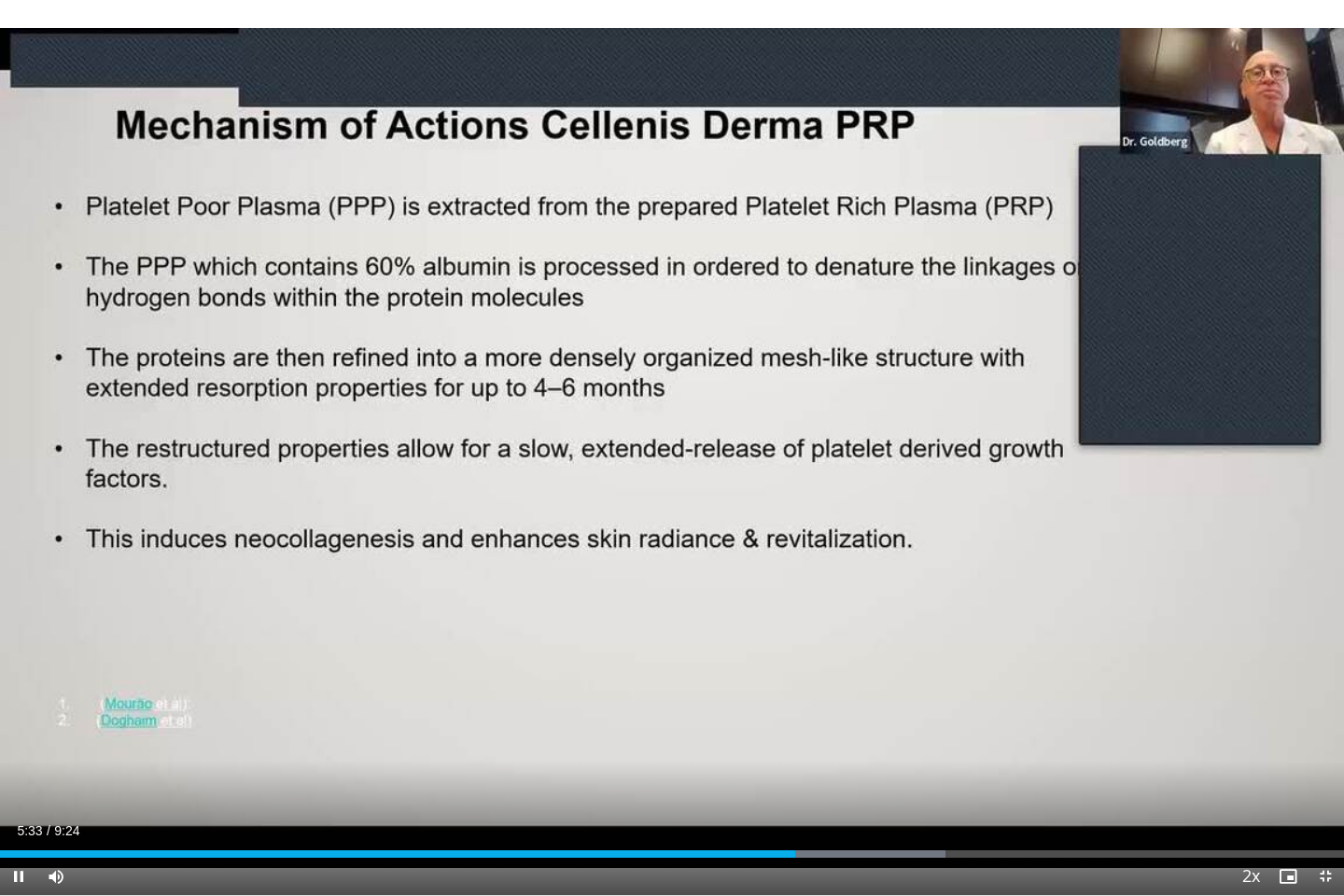 click at bounding box center (1057, 448) 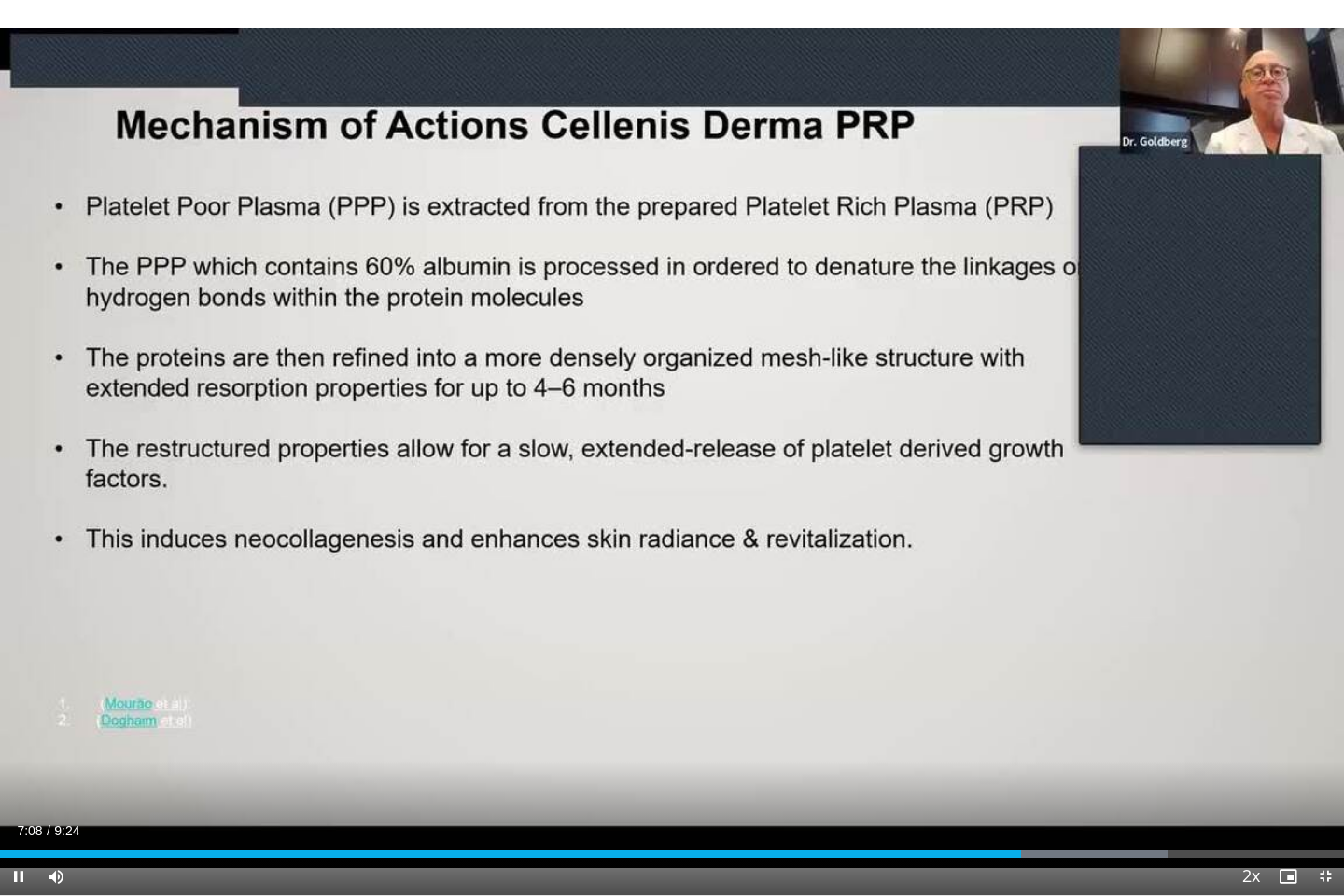 click at bounding box center [287, 448] 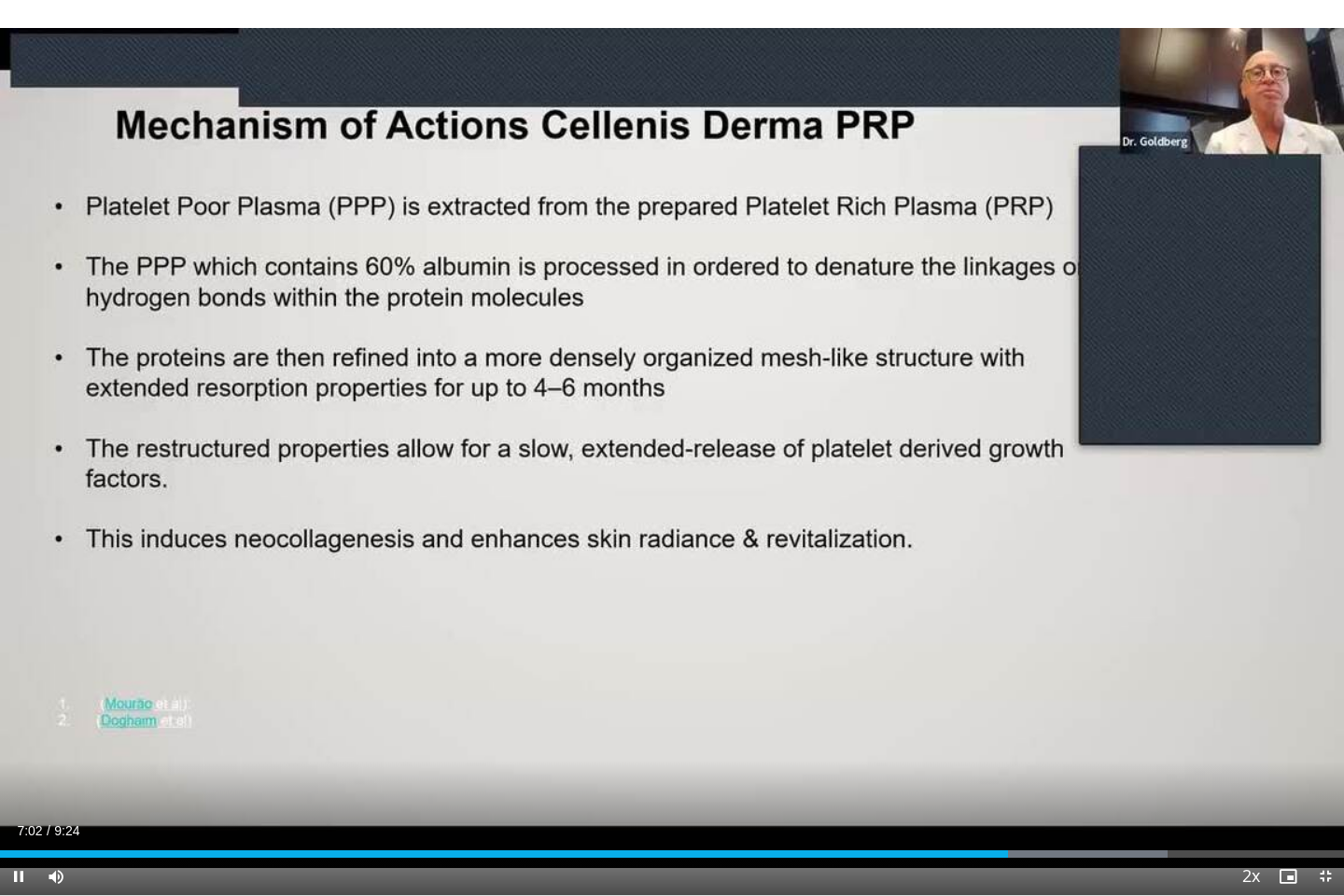 click at bounding box center (287, 448) 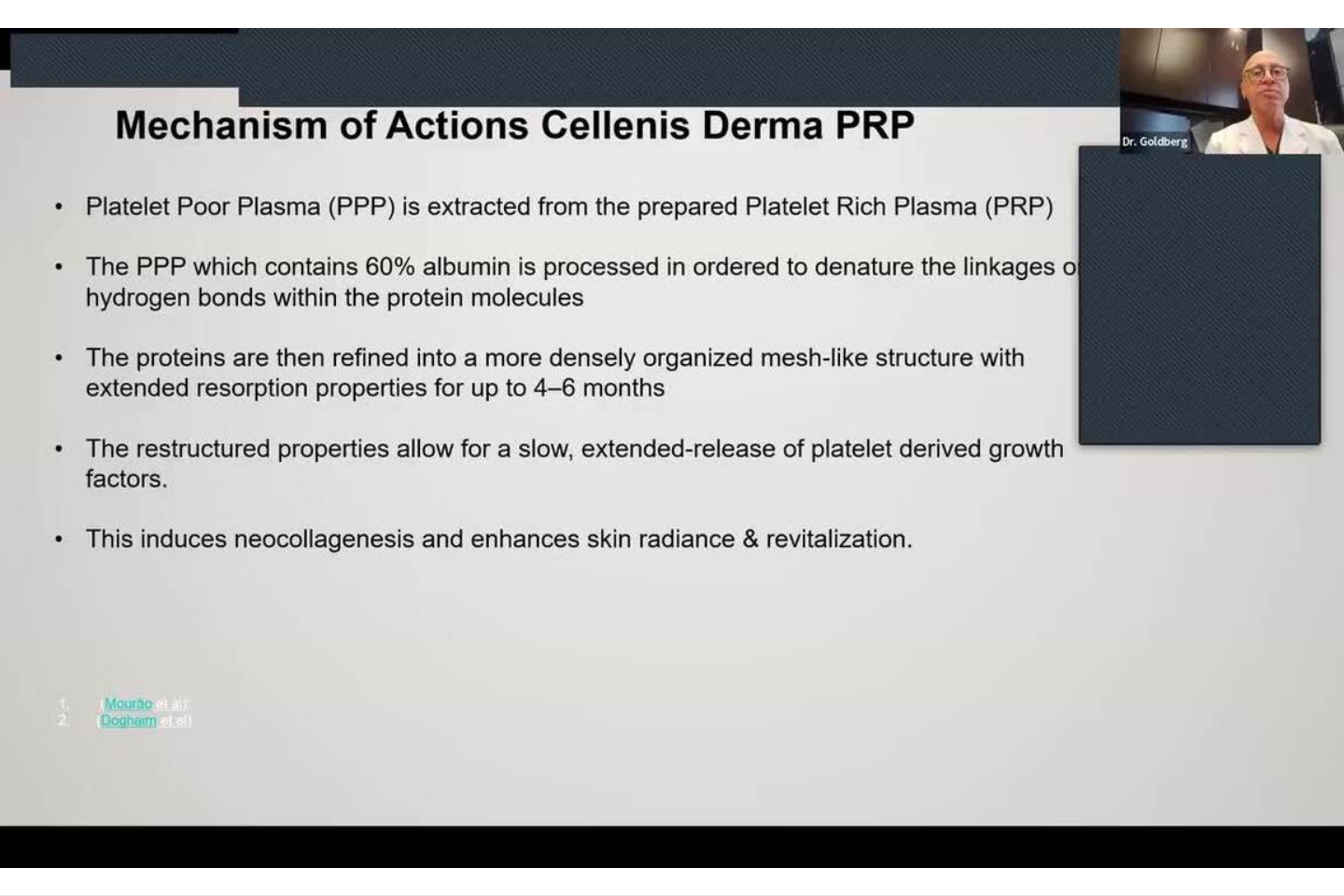 click on "10 seconds
Tap to unmute" at bounding box center (672, 447) 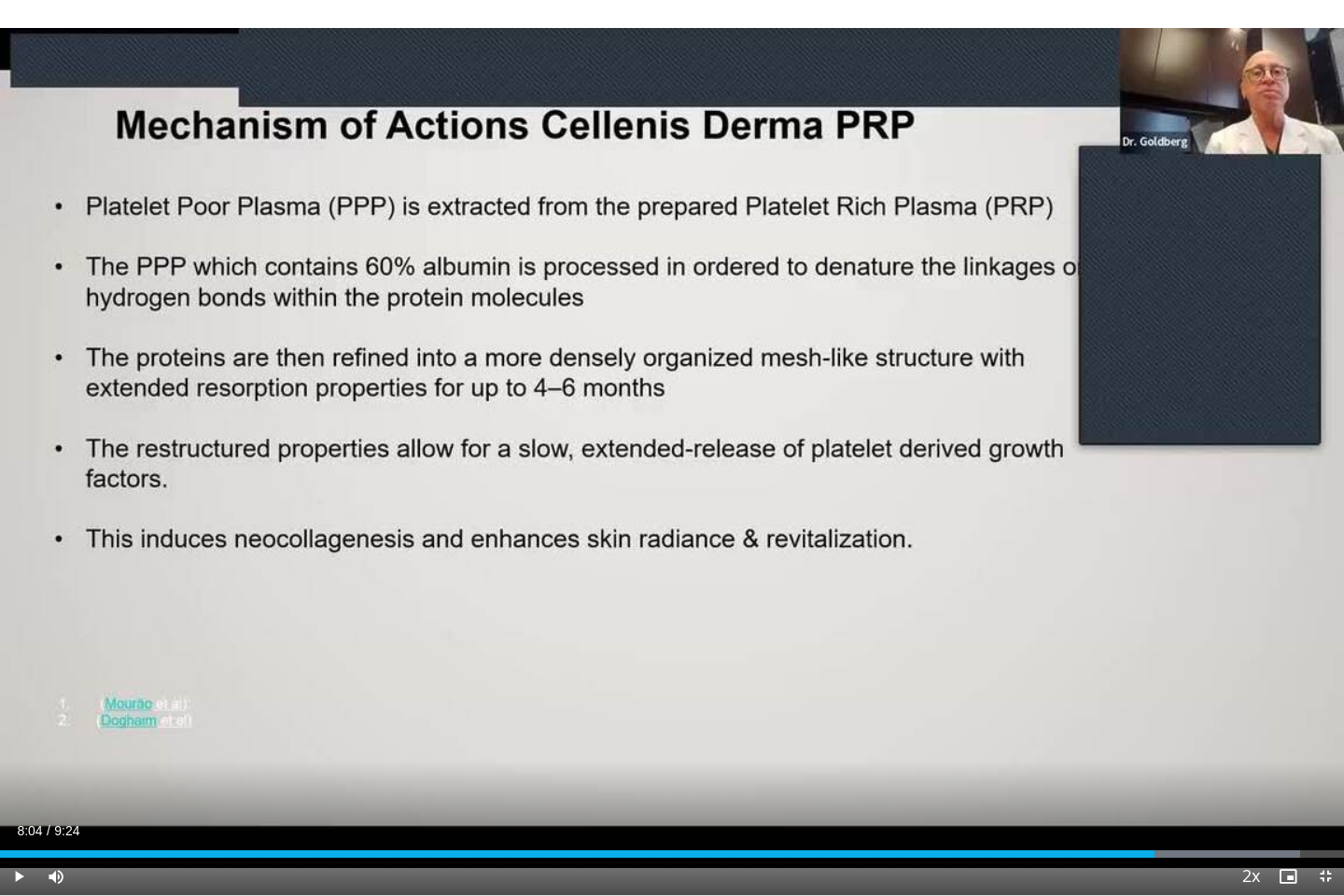click on "10 seconds
Tap to unmute" at bounding box center [672, 447] 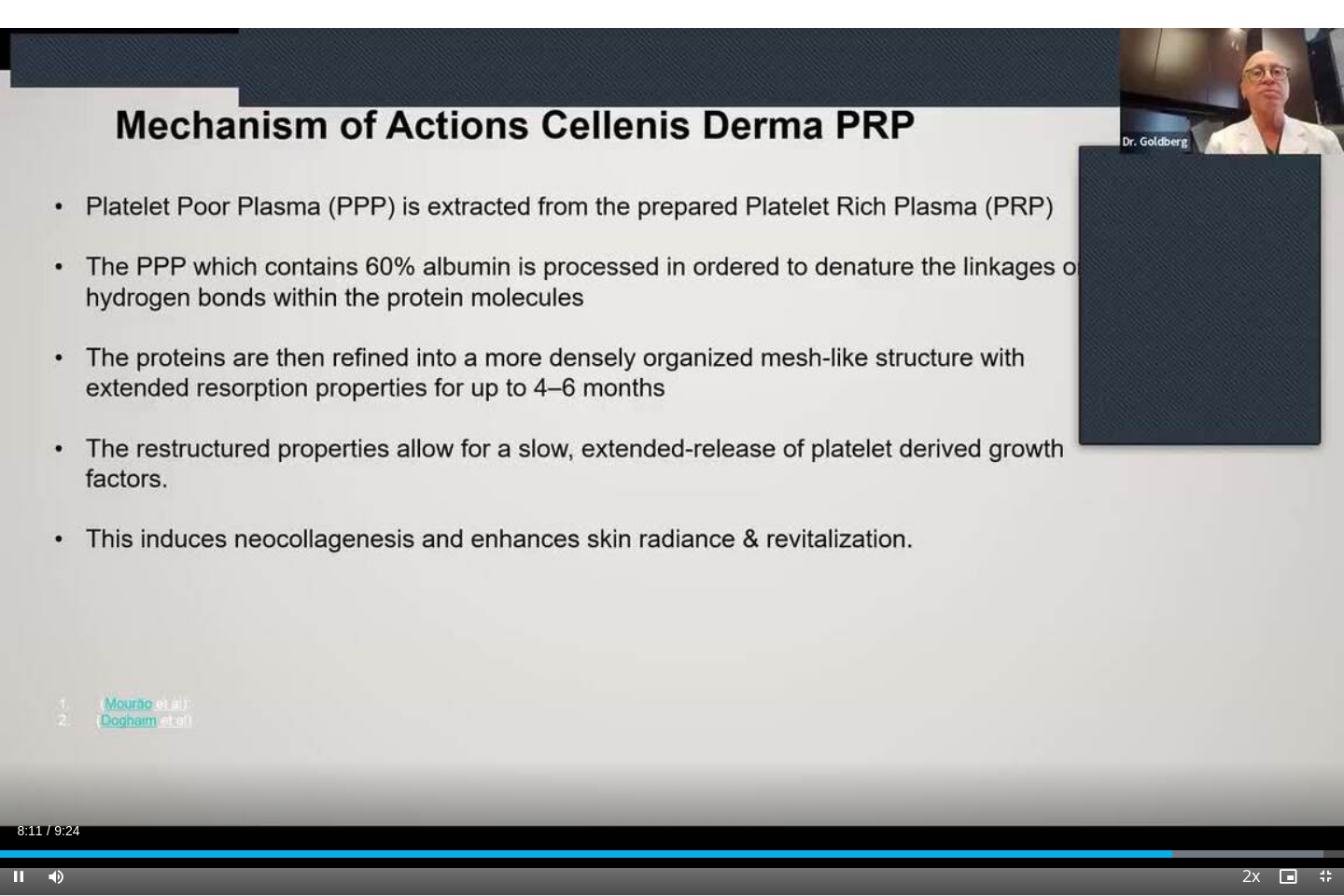 click on "10 seconds
Tap to unmute" at bounding box center (672, 447) 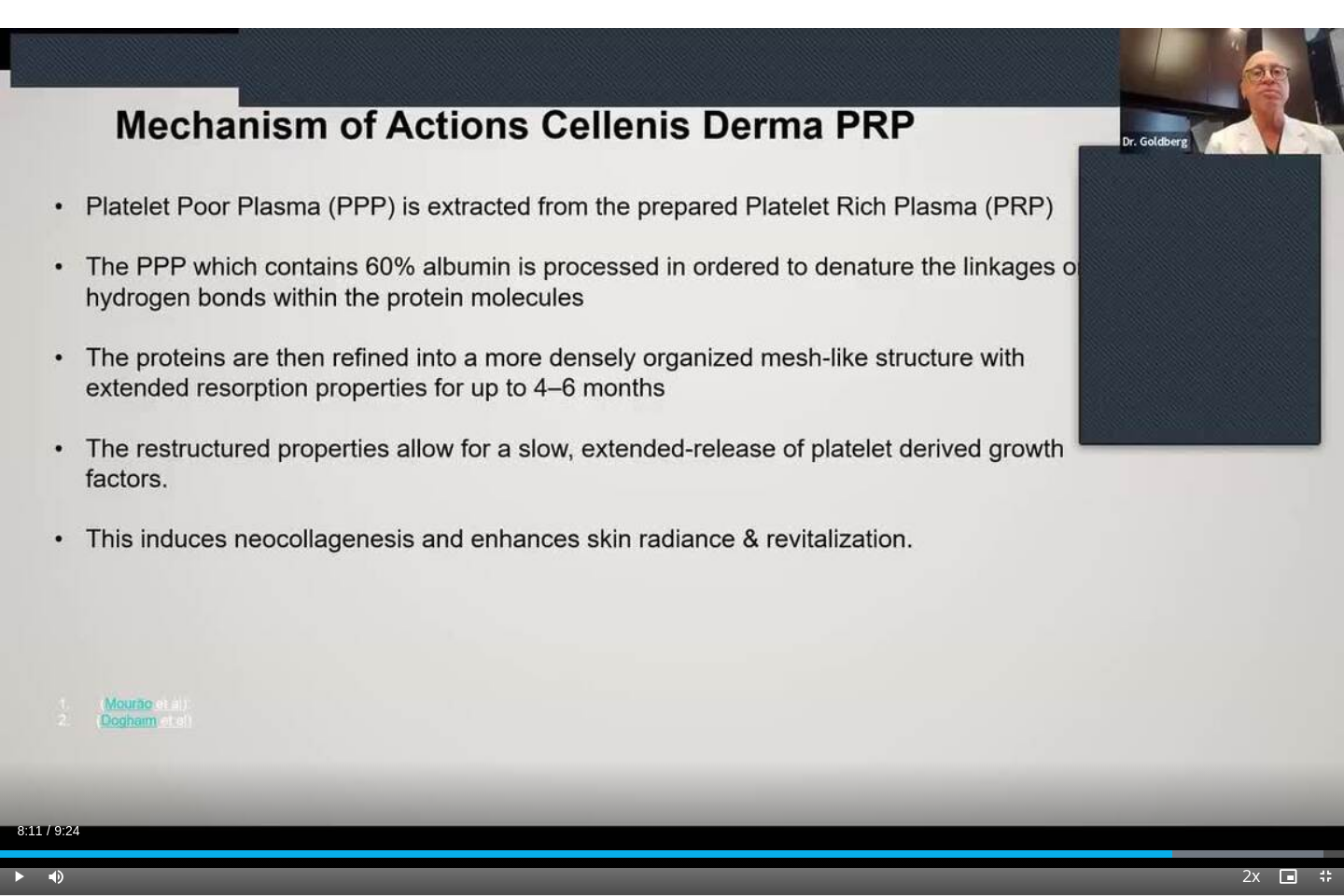 click on "10 seconds
Tap to unmute" at bounding box center (672, 447) 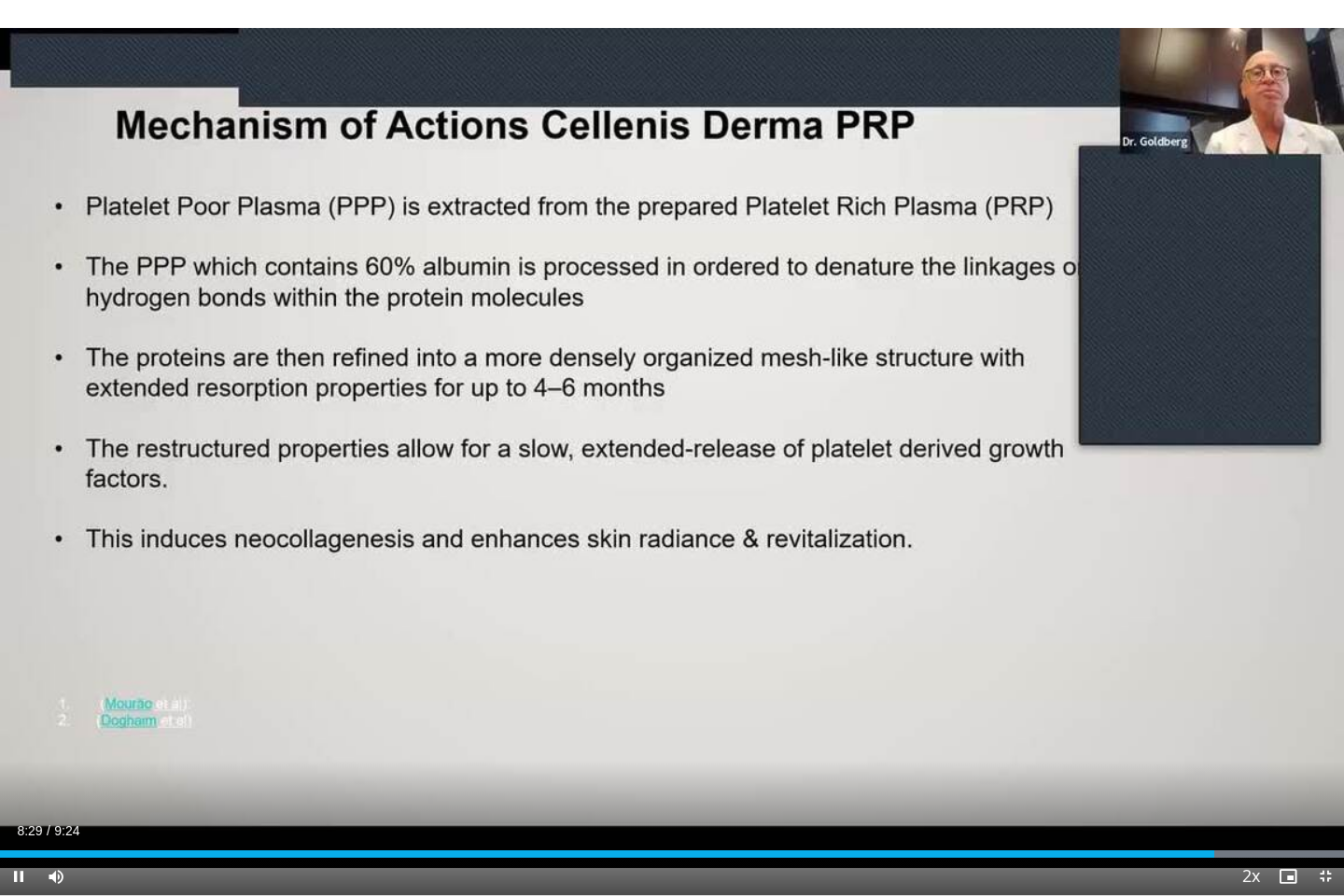 click on "10 seconds
Tap to unmute" at bounding box center (672, 447) 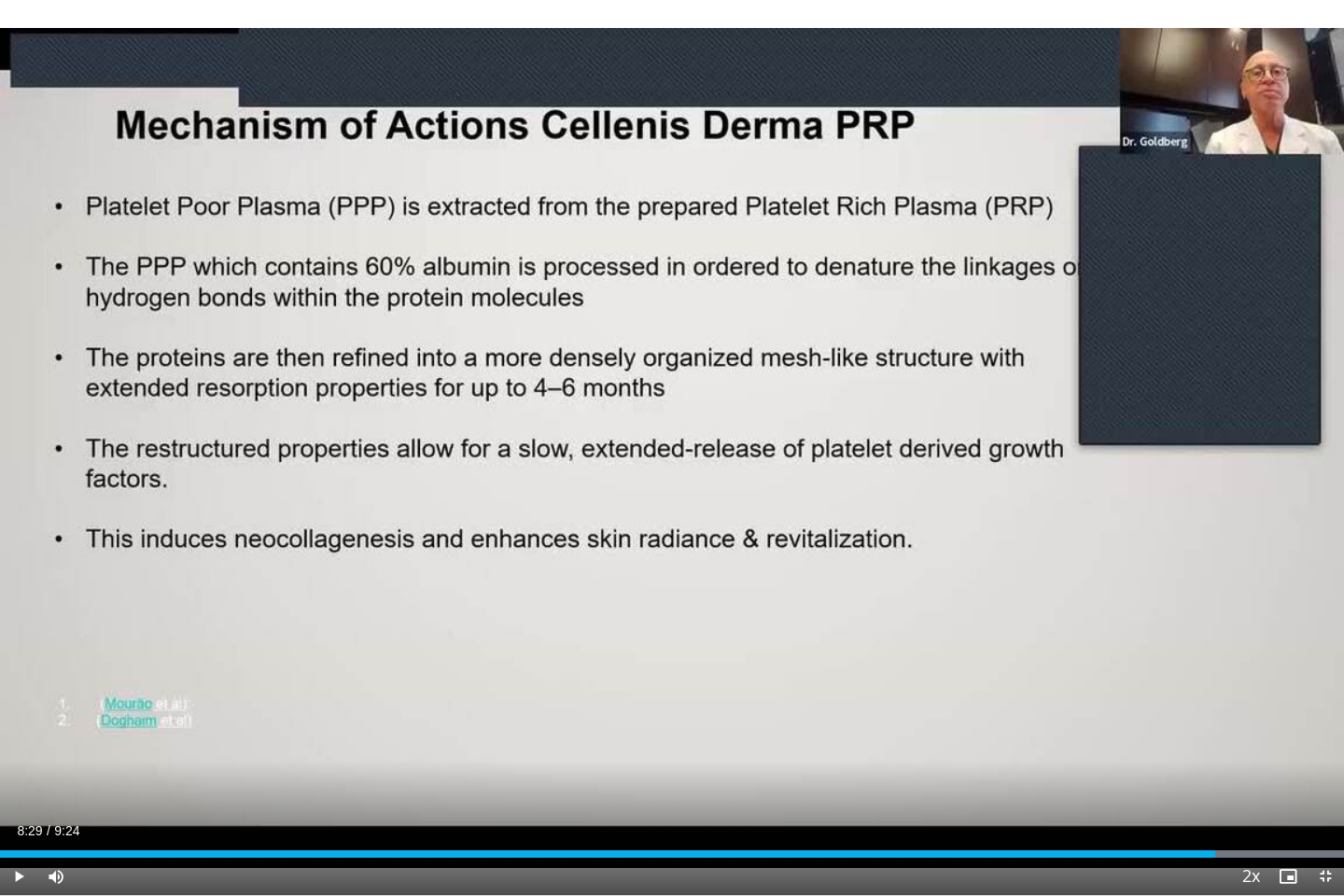 click on "10 seconds
Tap to unmute" at bounding box center (672, 447) 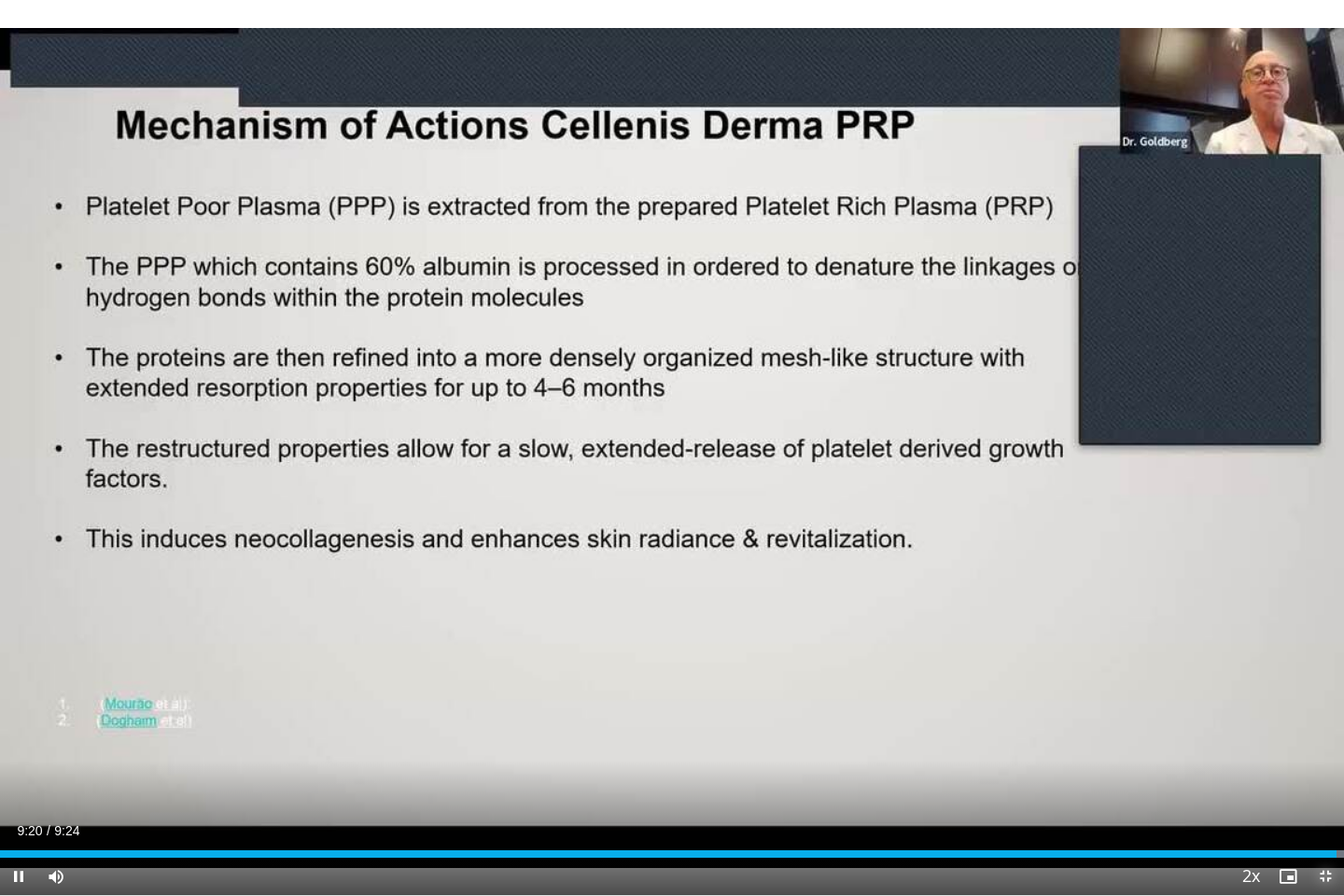 click at bounding box center [1325, 876] 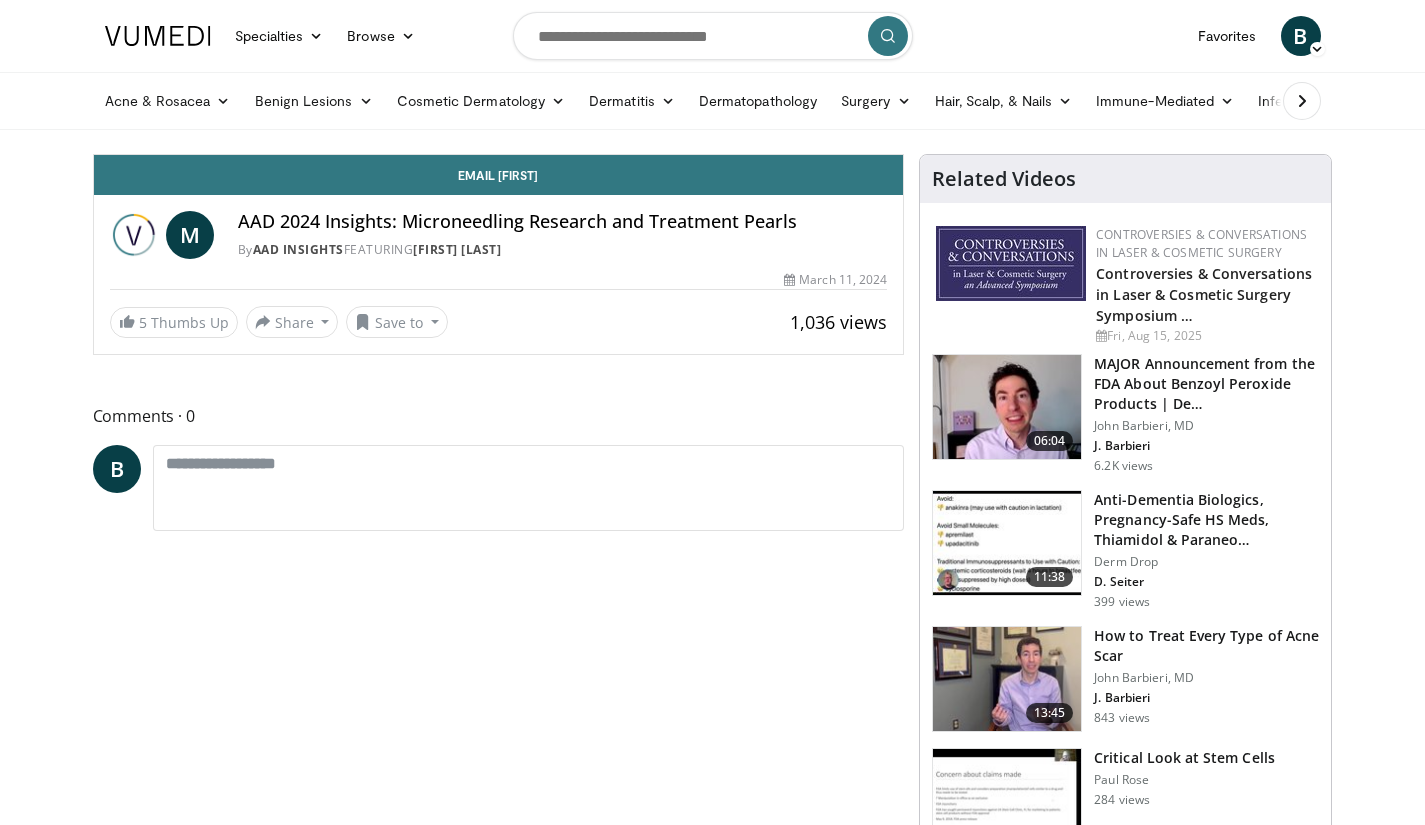 scroll, scrollTop: 0, scrollLeft: 0, axis: both 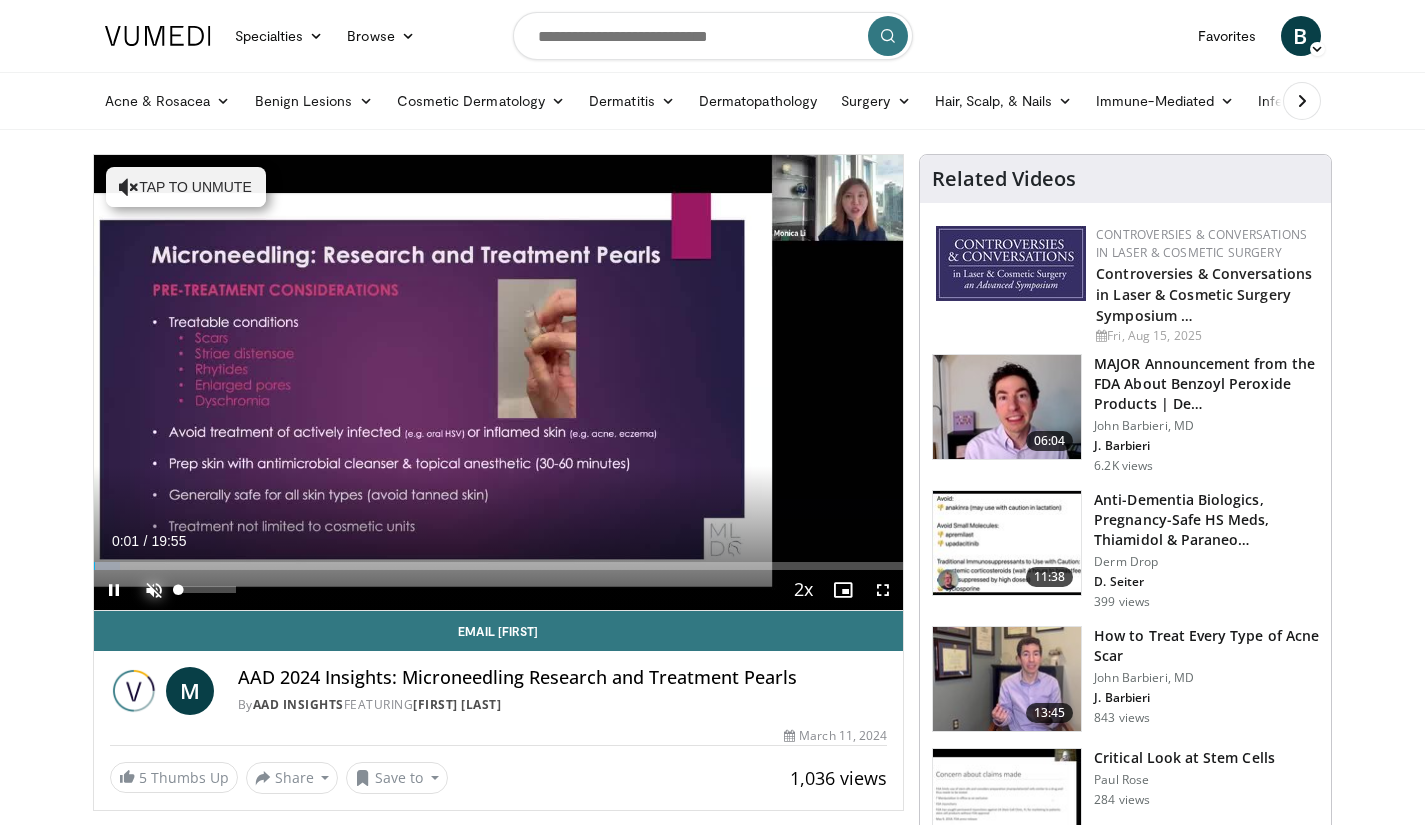 click at bounding box center [154, 590] 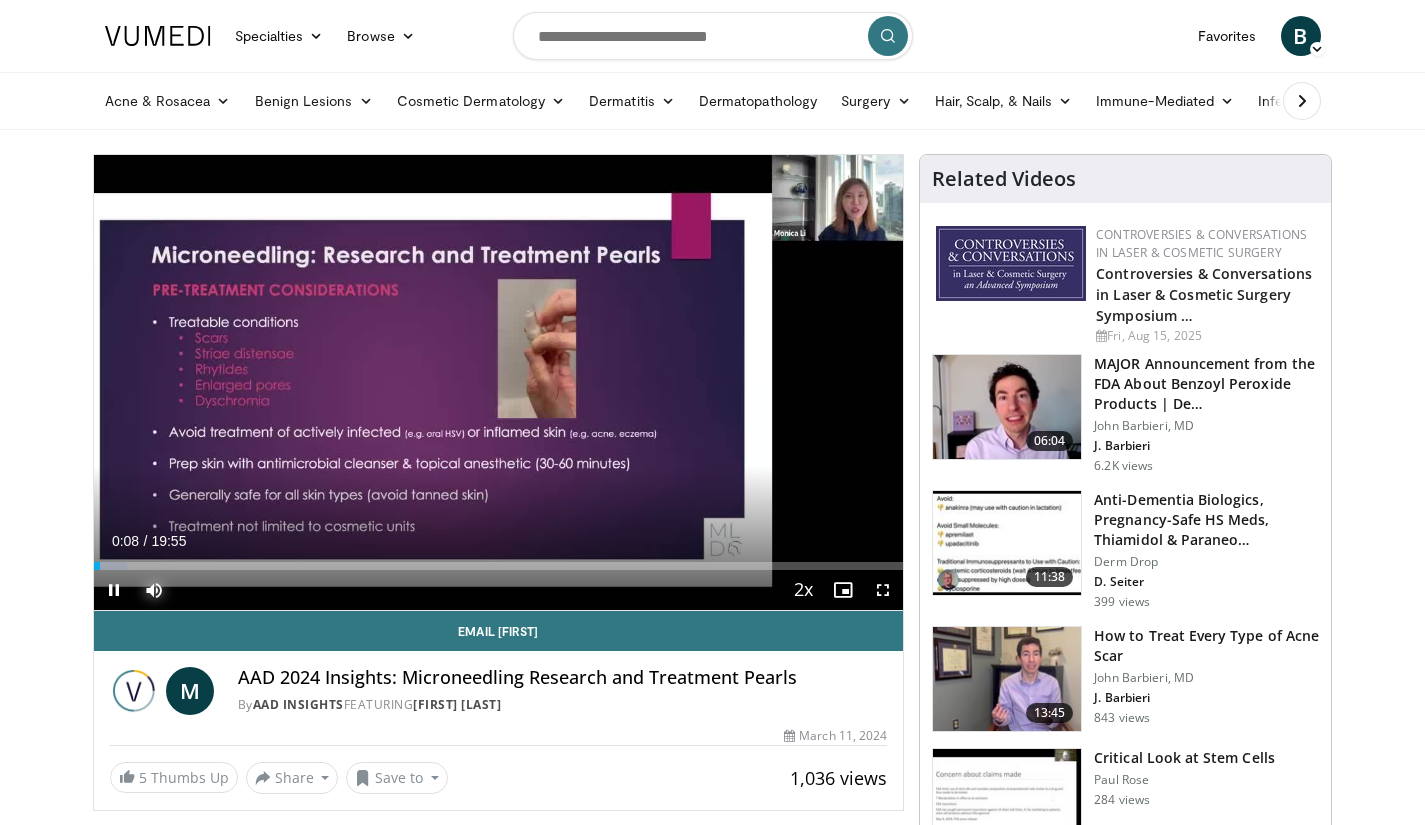 click at bounding box center [154, 590] 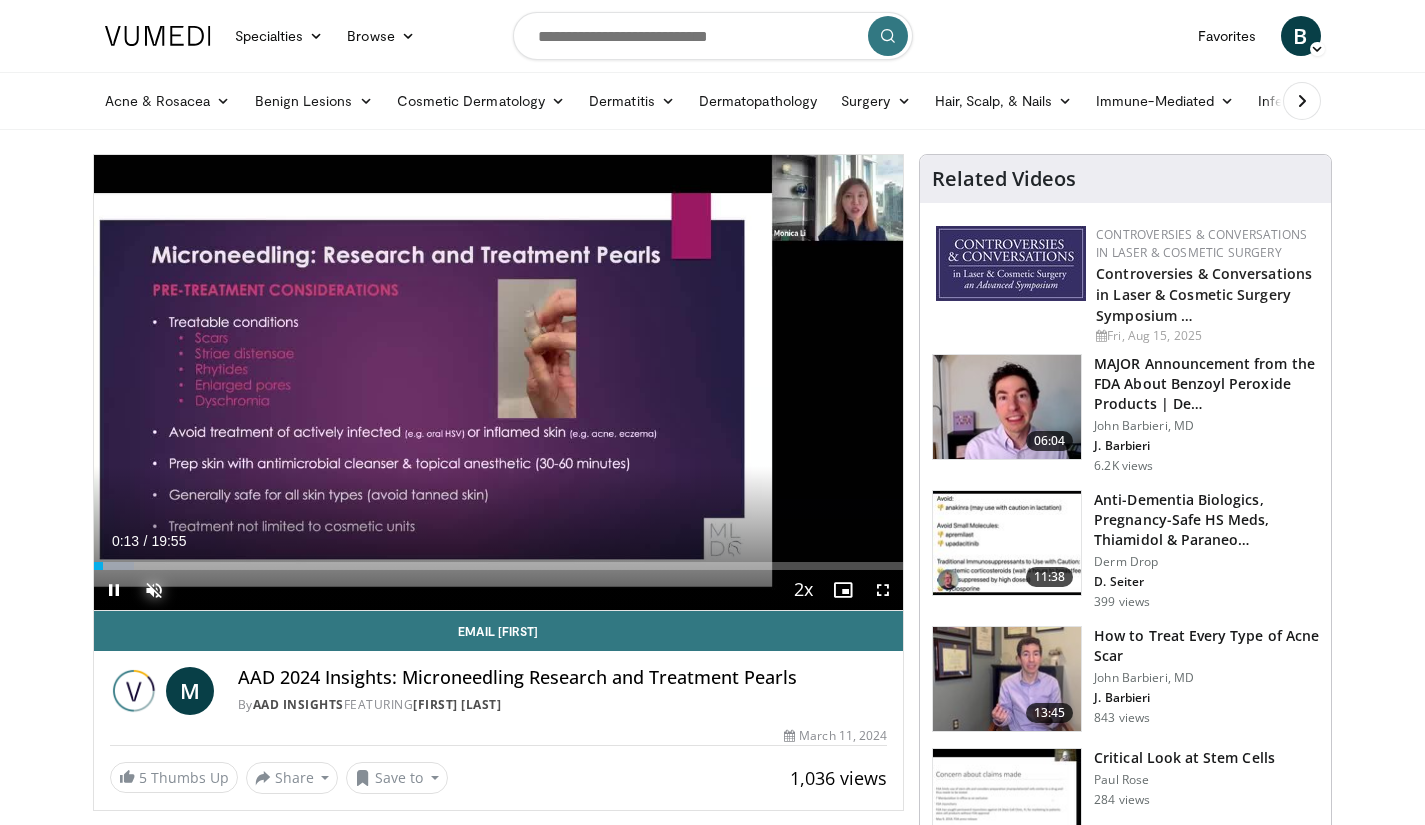 click on "Loaded :  4.97% 00:14 02:51" at bounding box center (499, 566) 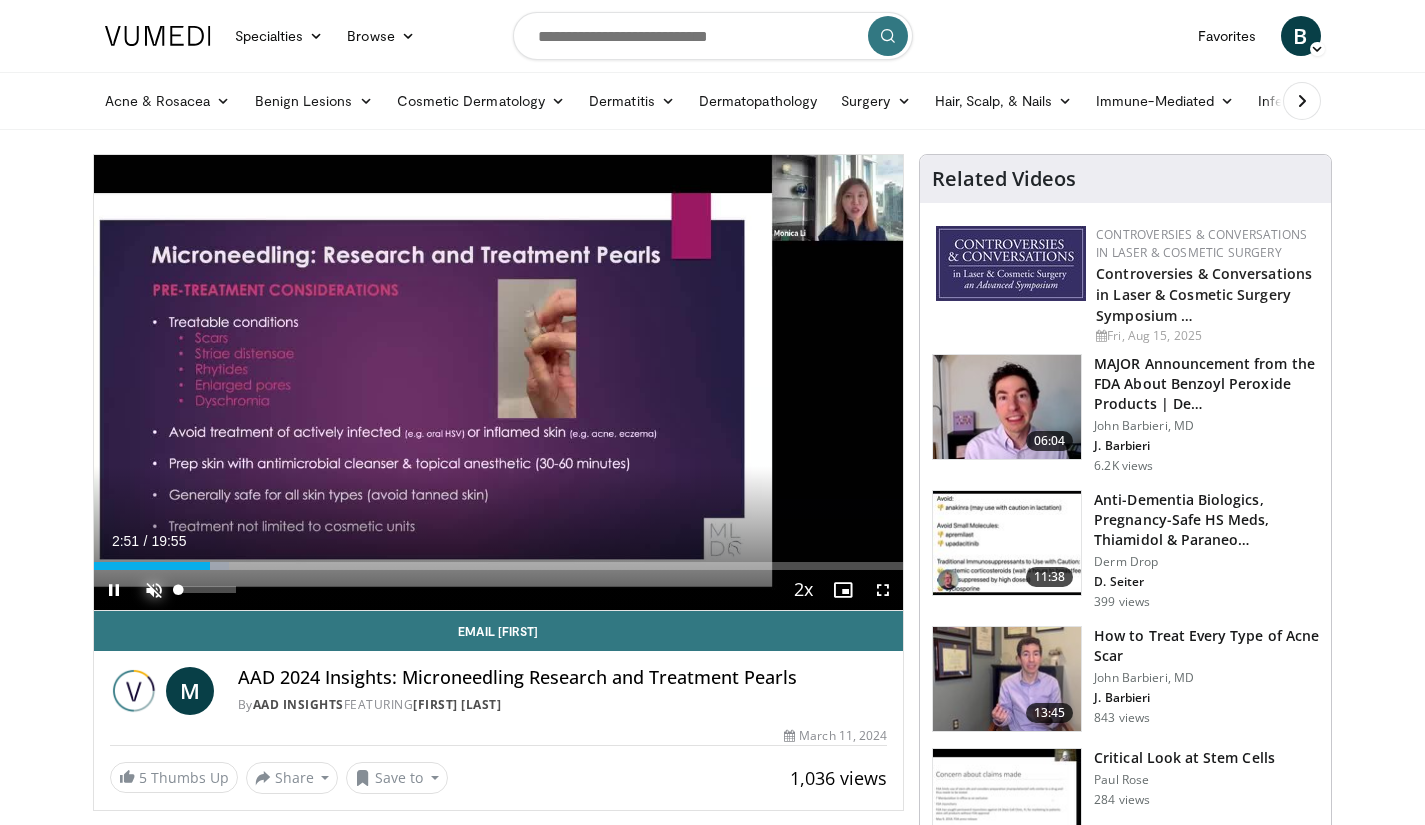 click at bounding box center (154, 590) 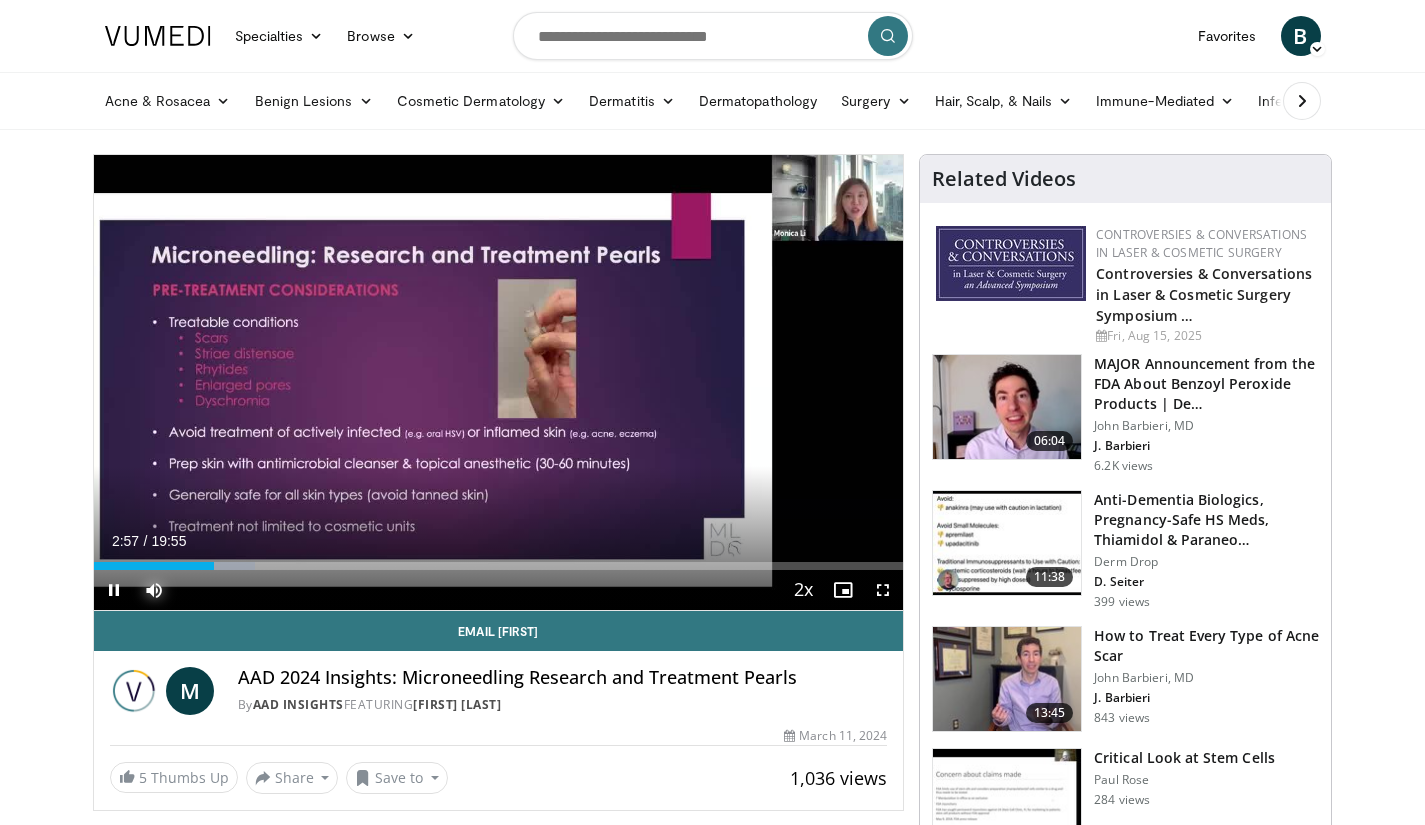 click on "Loaded :  19.91% 02:57 05:29" at bounding box center (499, 566) 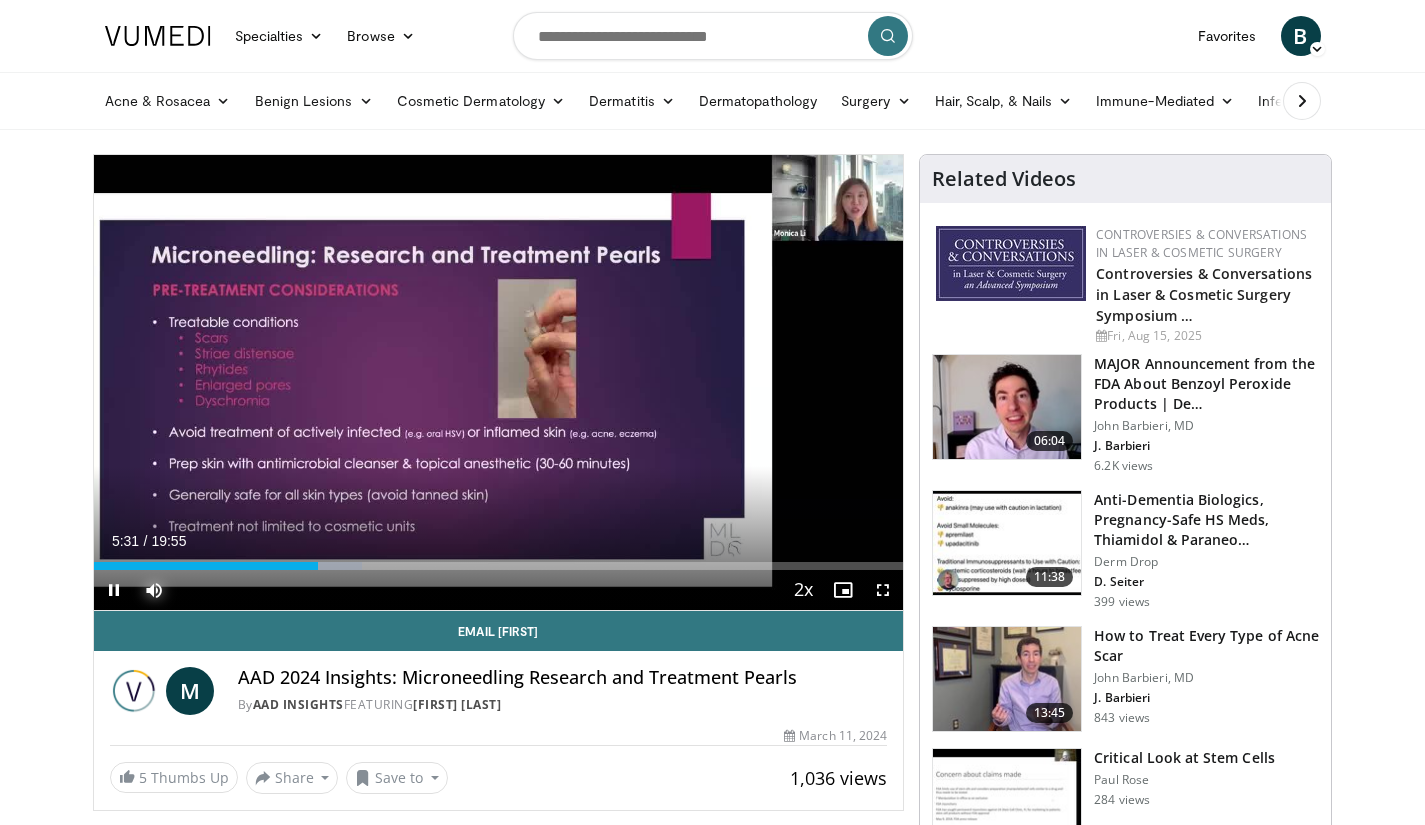 click on "Loaded :  33.19% 05:31 07:13" at bounding box center (499, 560) 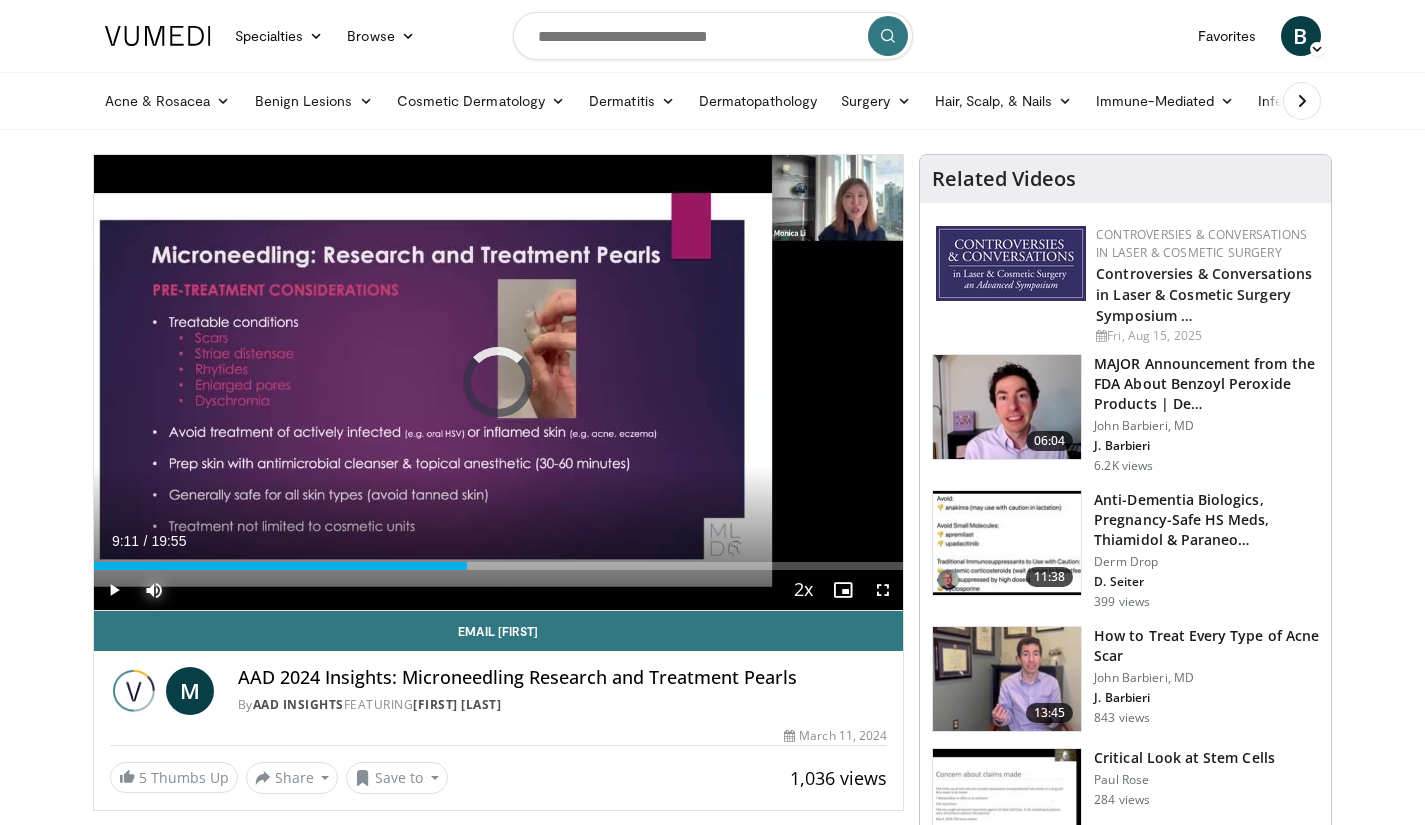 click on "Loaded :  41.83% 09:11 09:11" at bounding box center [499, 560] 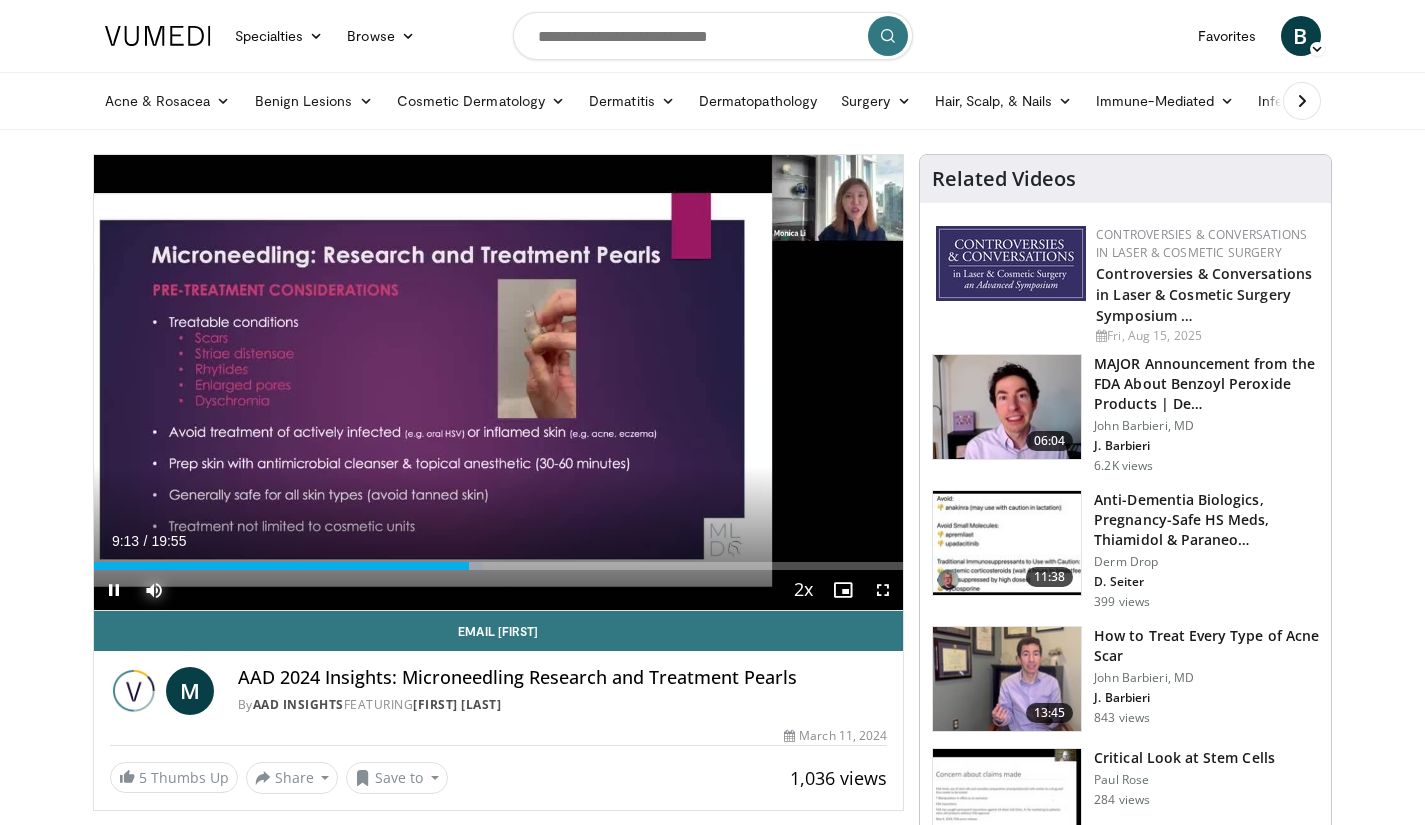 click on "Loaded :  48.13% 09:13 10:59" at bounding box center [499, 560] 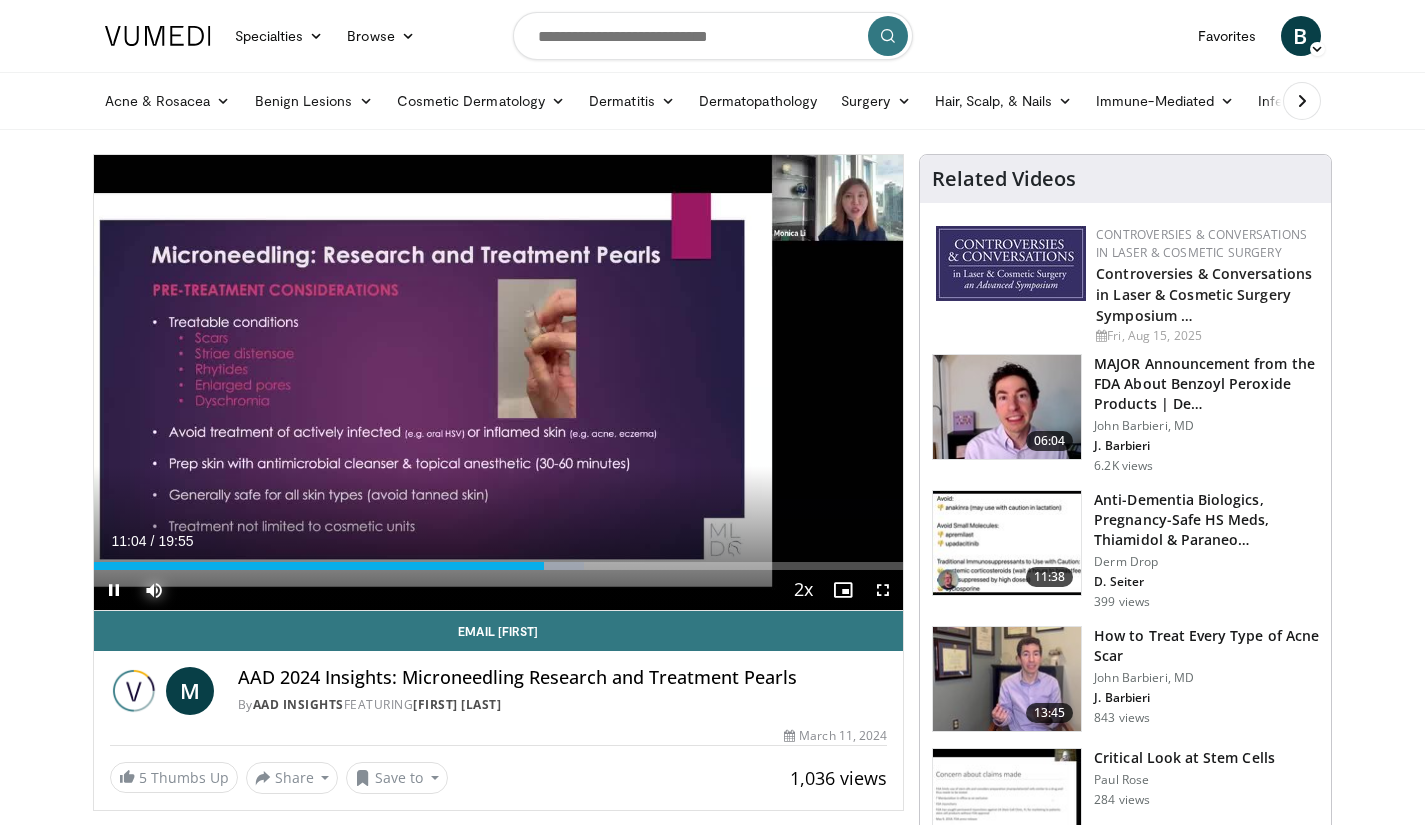 click on "Loaded :  60.58% 11:04 13:03" at bounding box center [499, 566] 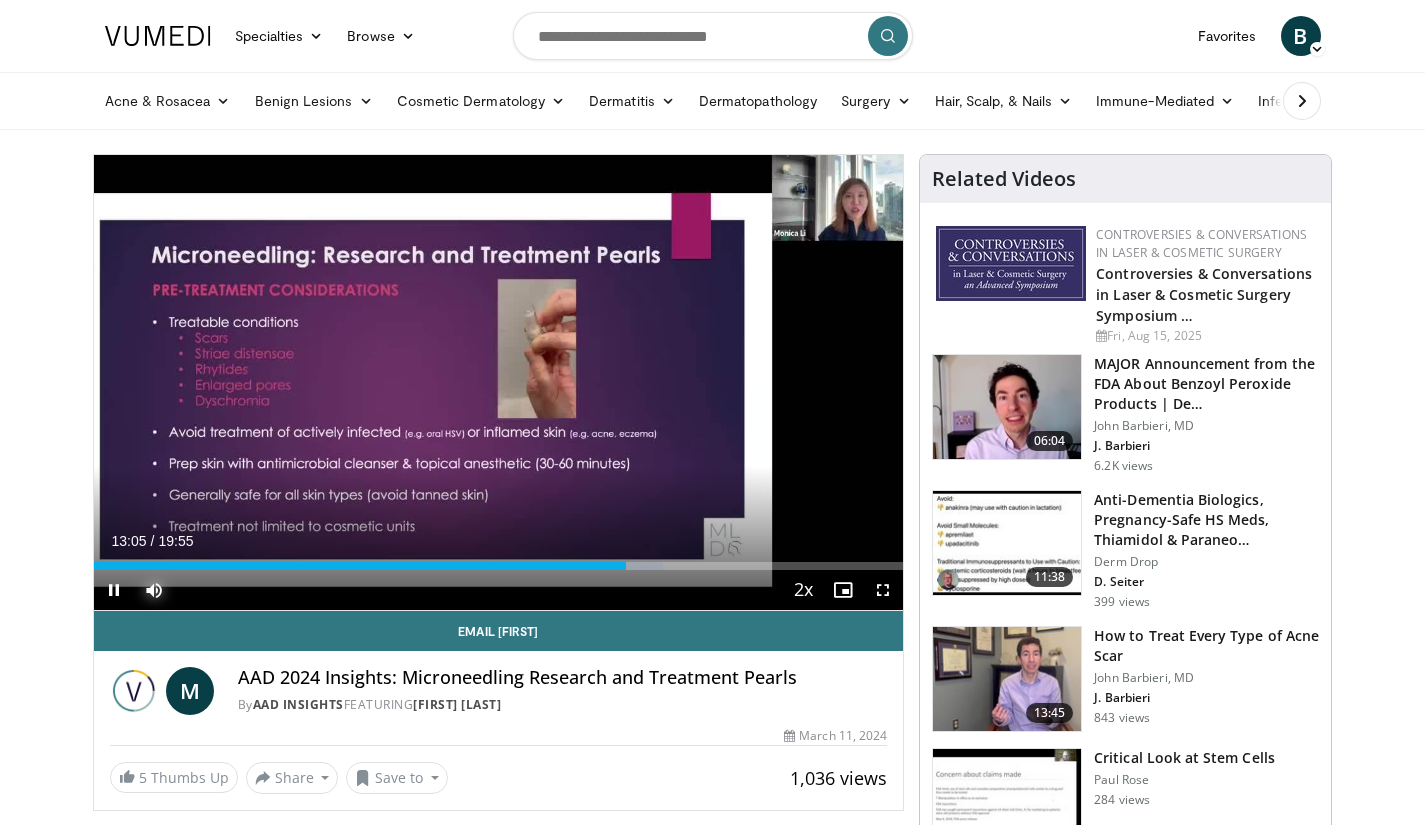 click on "Loaded :  70.28% 13:05 15:48" at bounding box center [499, 560] 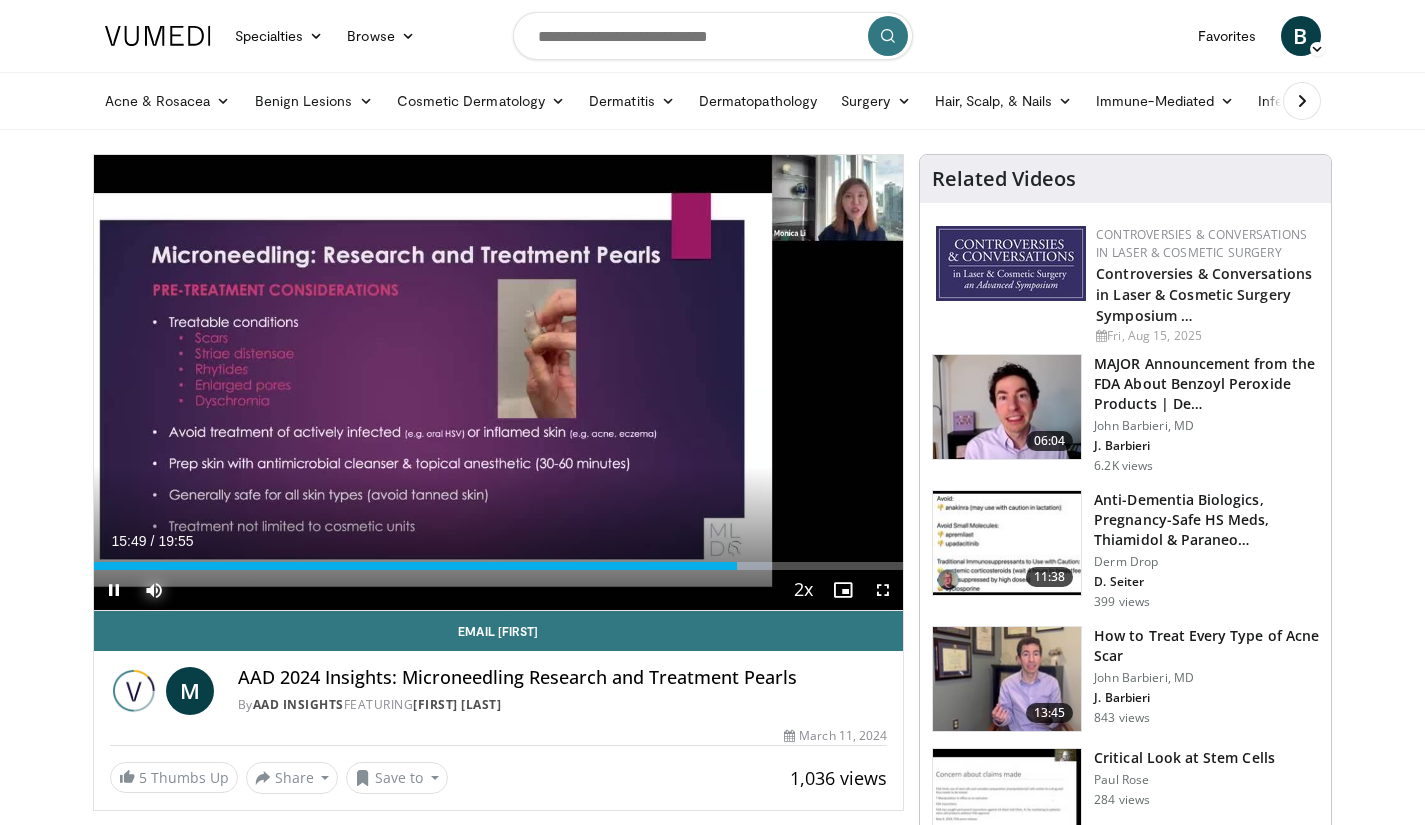 click on "Loaded :  83.67% 15:50 17:05" at bounding box center (499, 560) 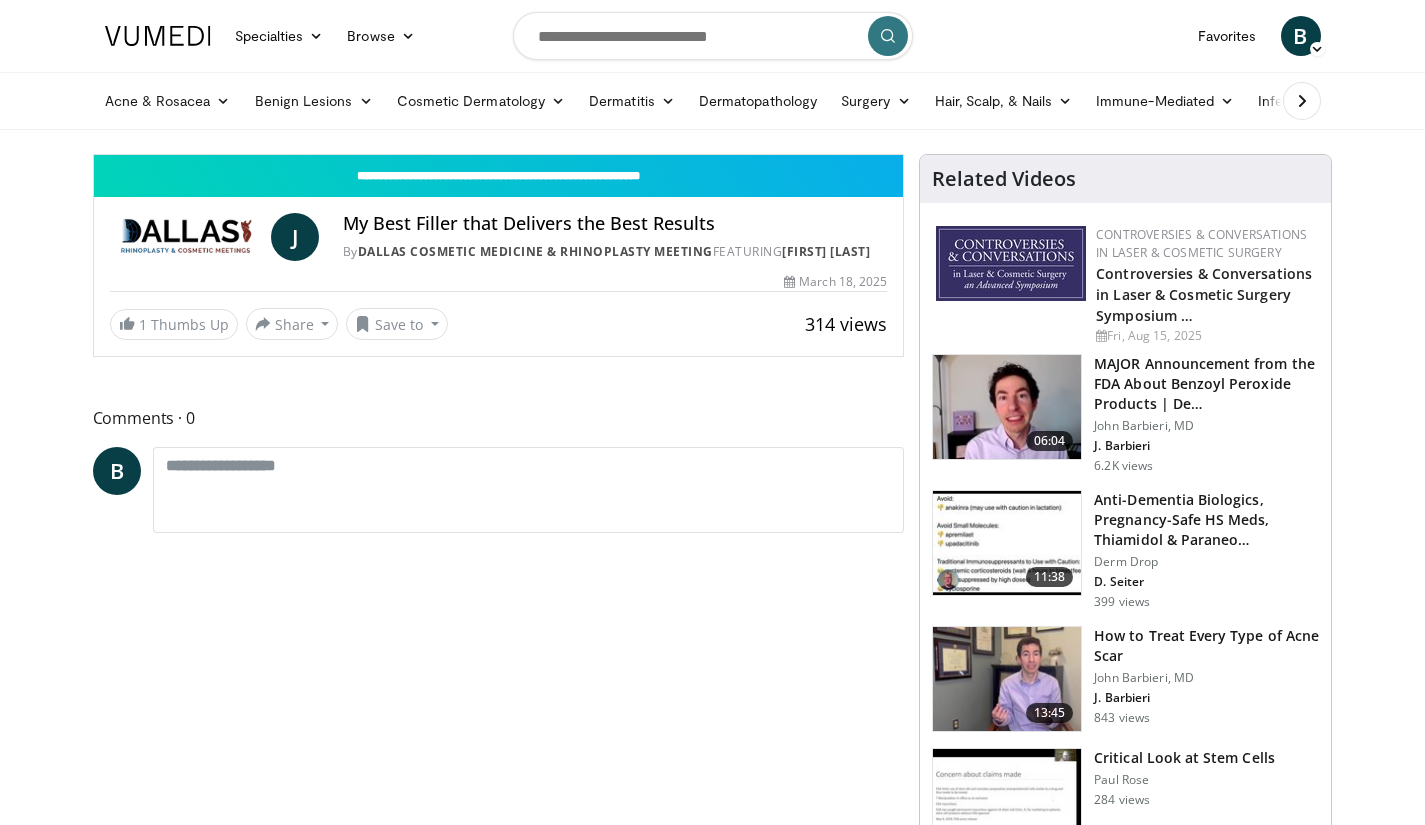 scroll, scrollTop: 0, scrollLeft: 0, axis: both 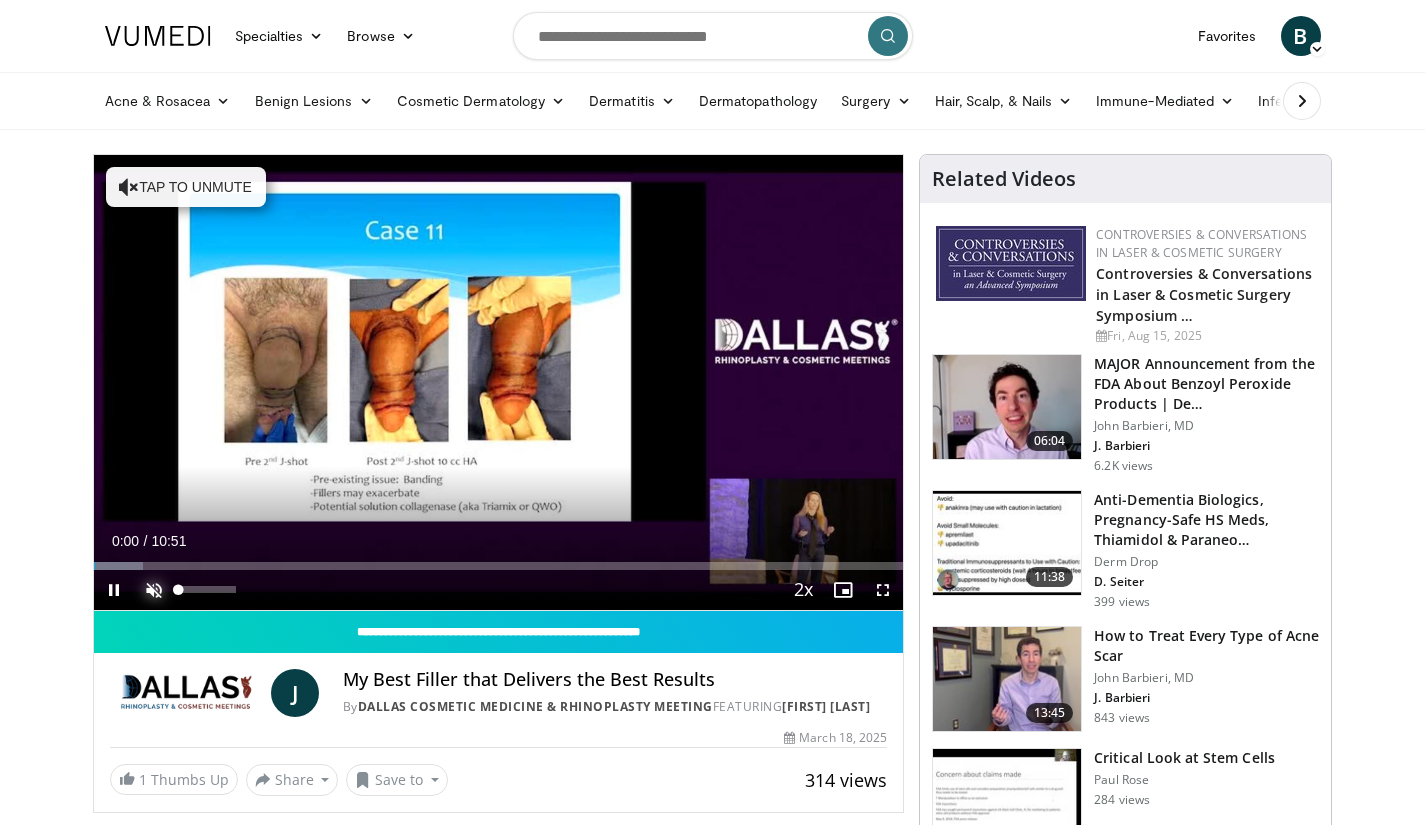 click at bounding box center (154, 590) 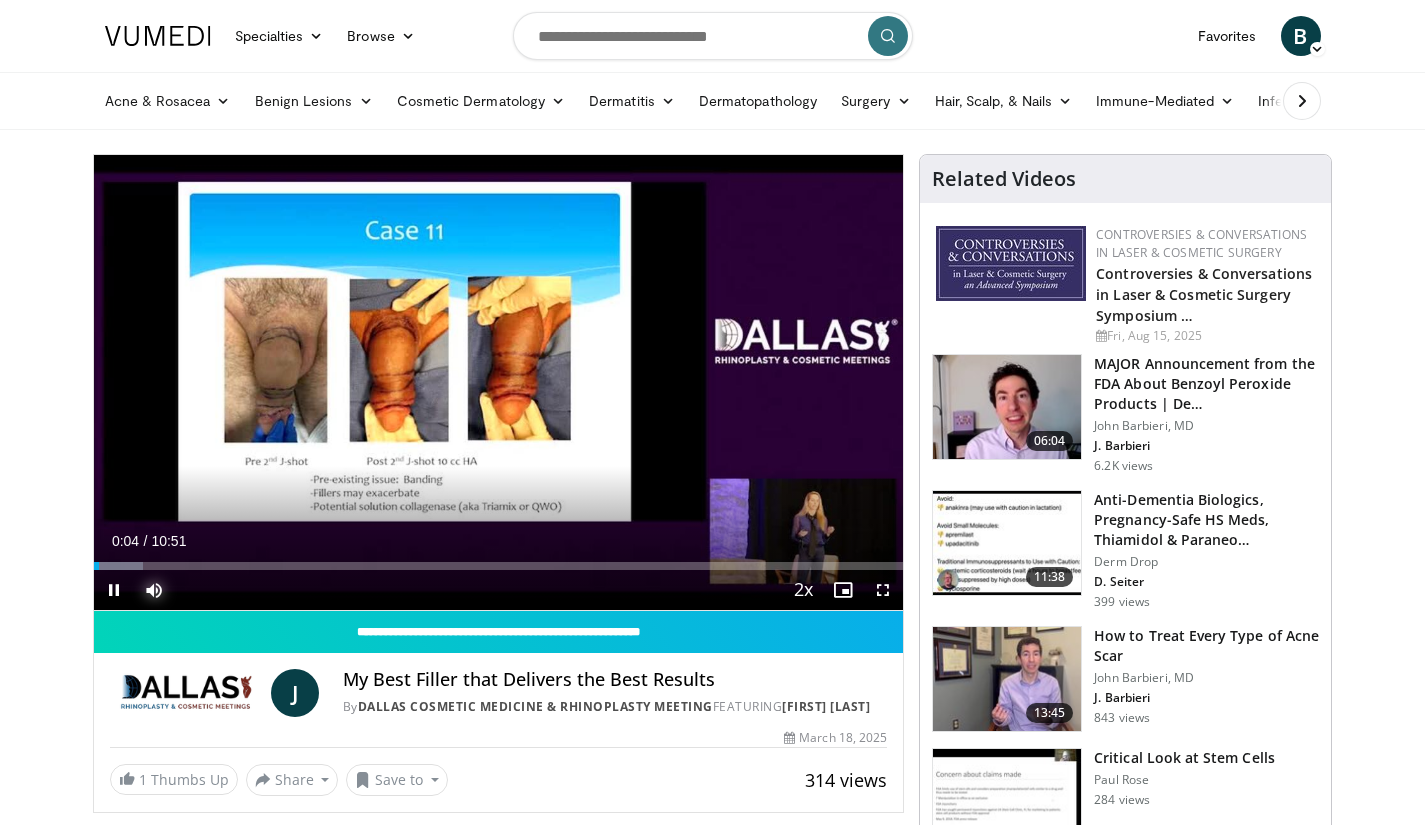 click on "Loaded :  6.08% 00:04 00:57" at bounding box center (499, 566) 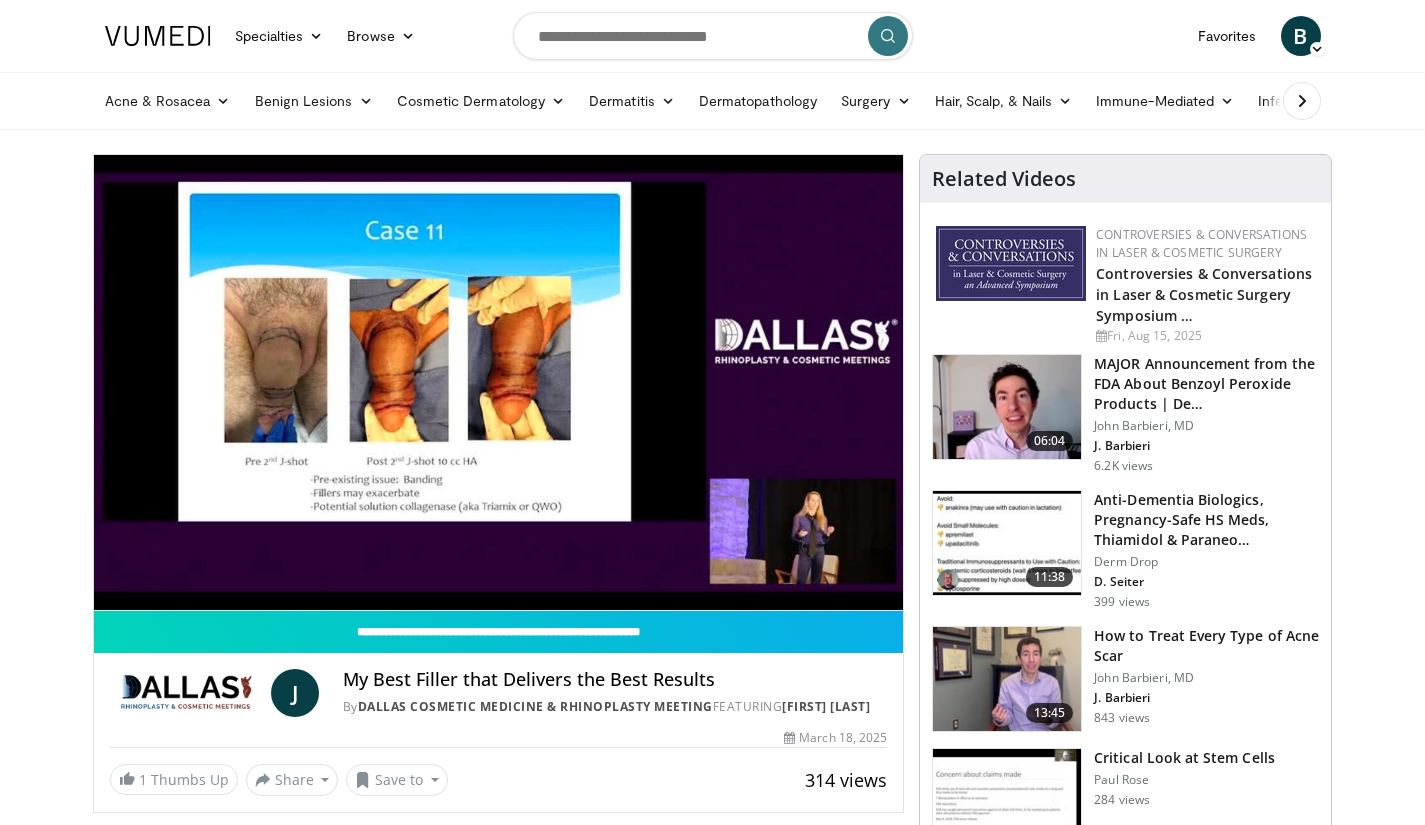 click on "10 seconds
Tap to unmute" at bounding box center (499, 382) 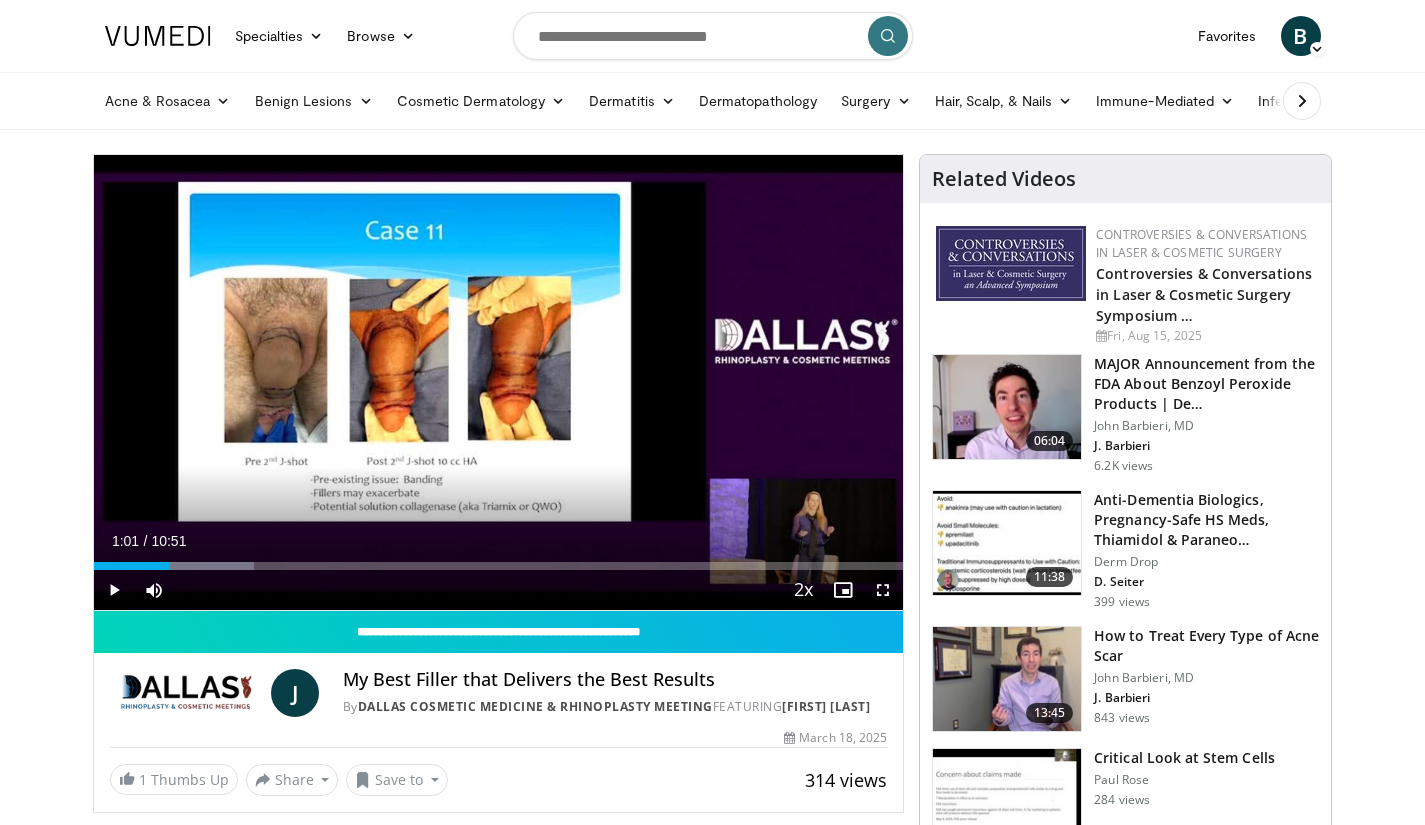 click at bounding box center (205, 566) 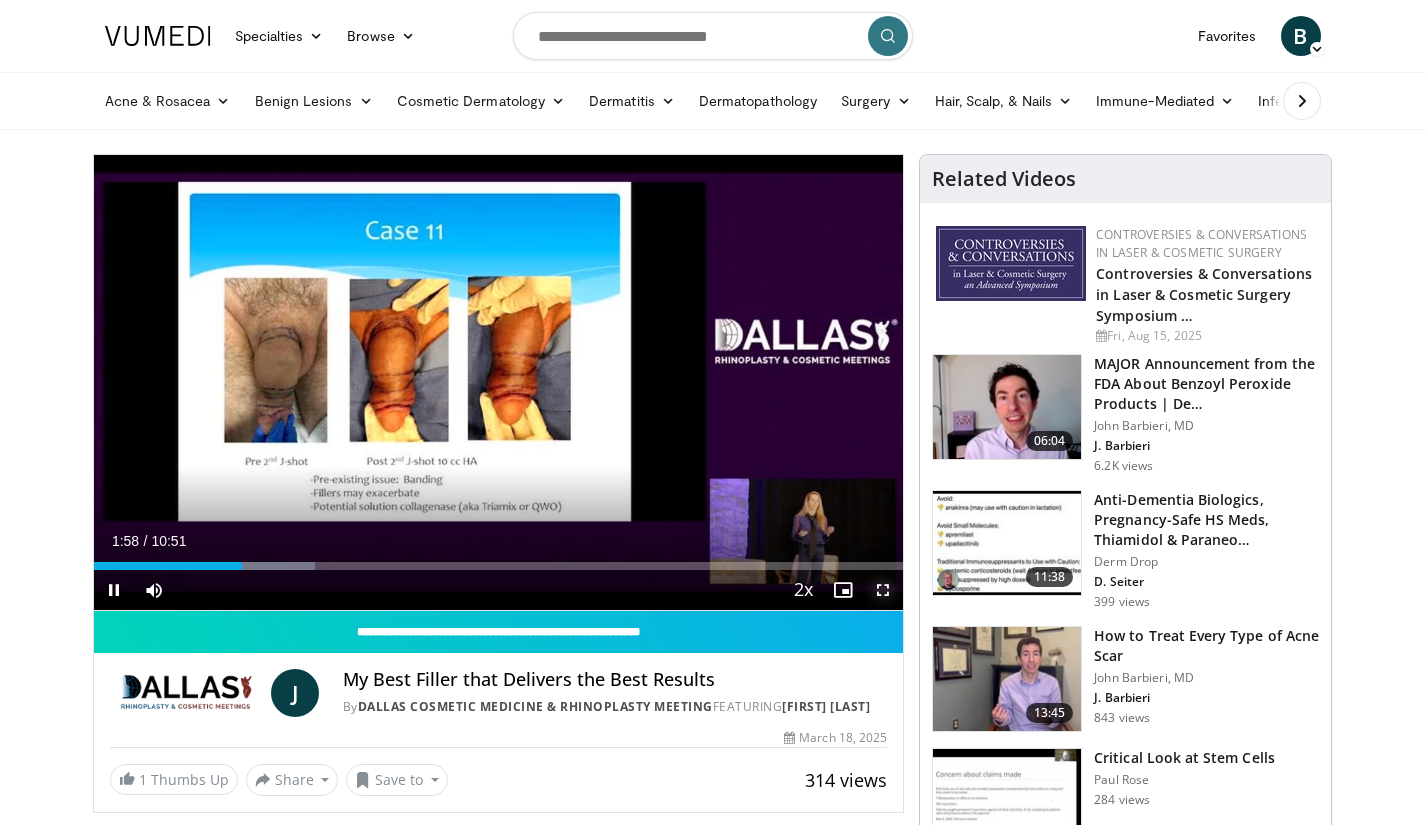 click at bounding box center [883, 590] 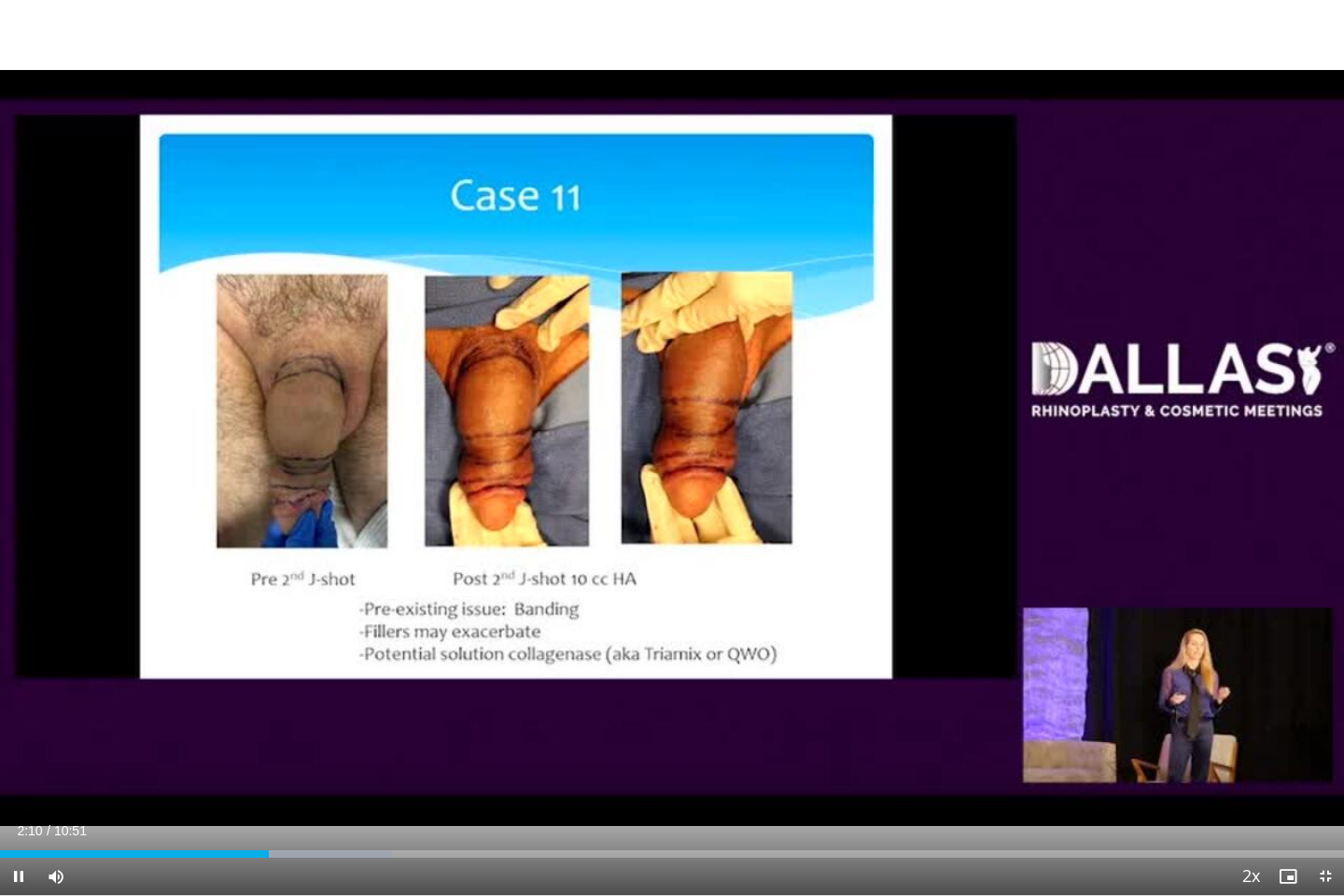 click on "02:10" at bounding box center [134, 854] 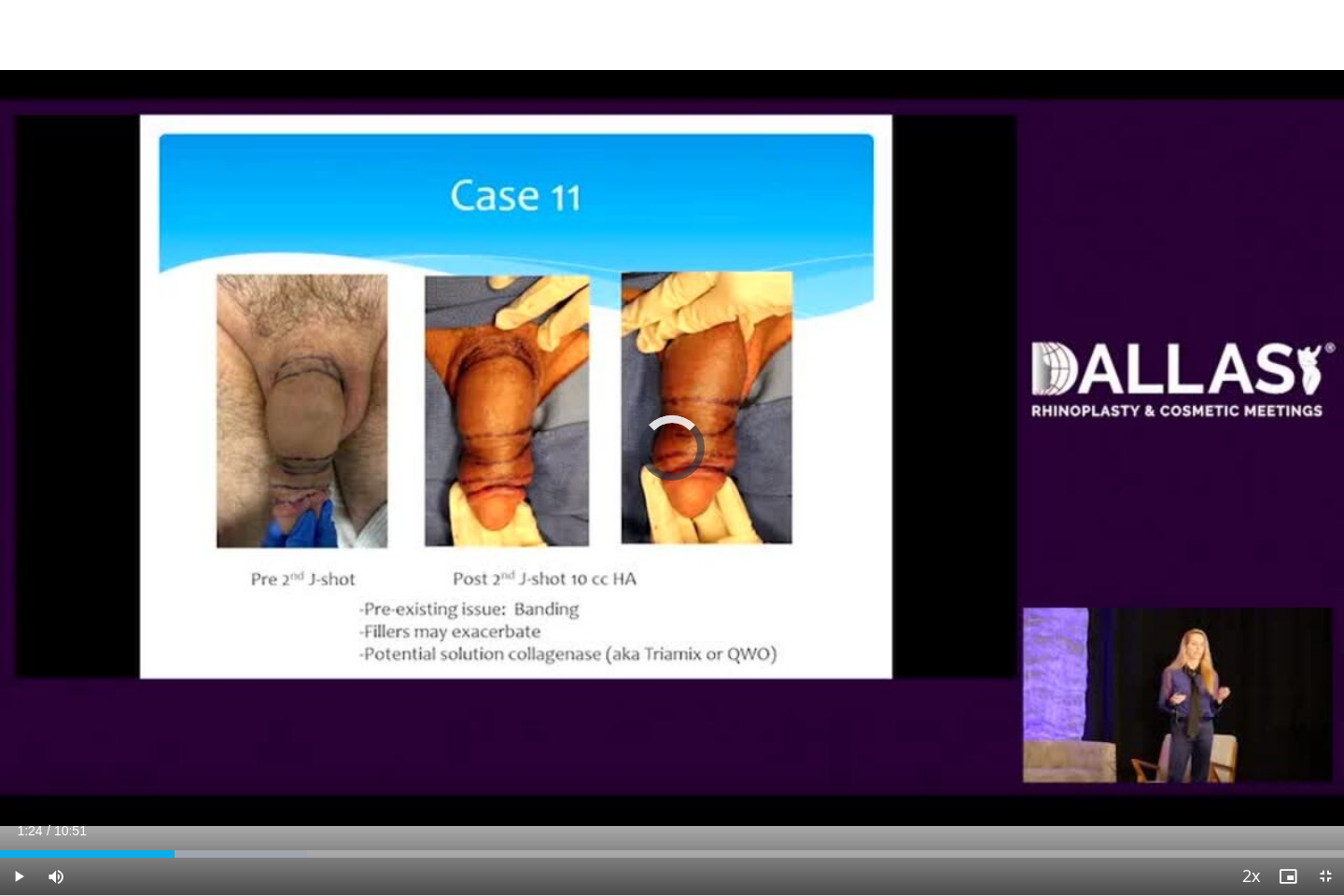 click on "Loaded :  22.83% 01:24 00:48" at bounding box center (672, 854) 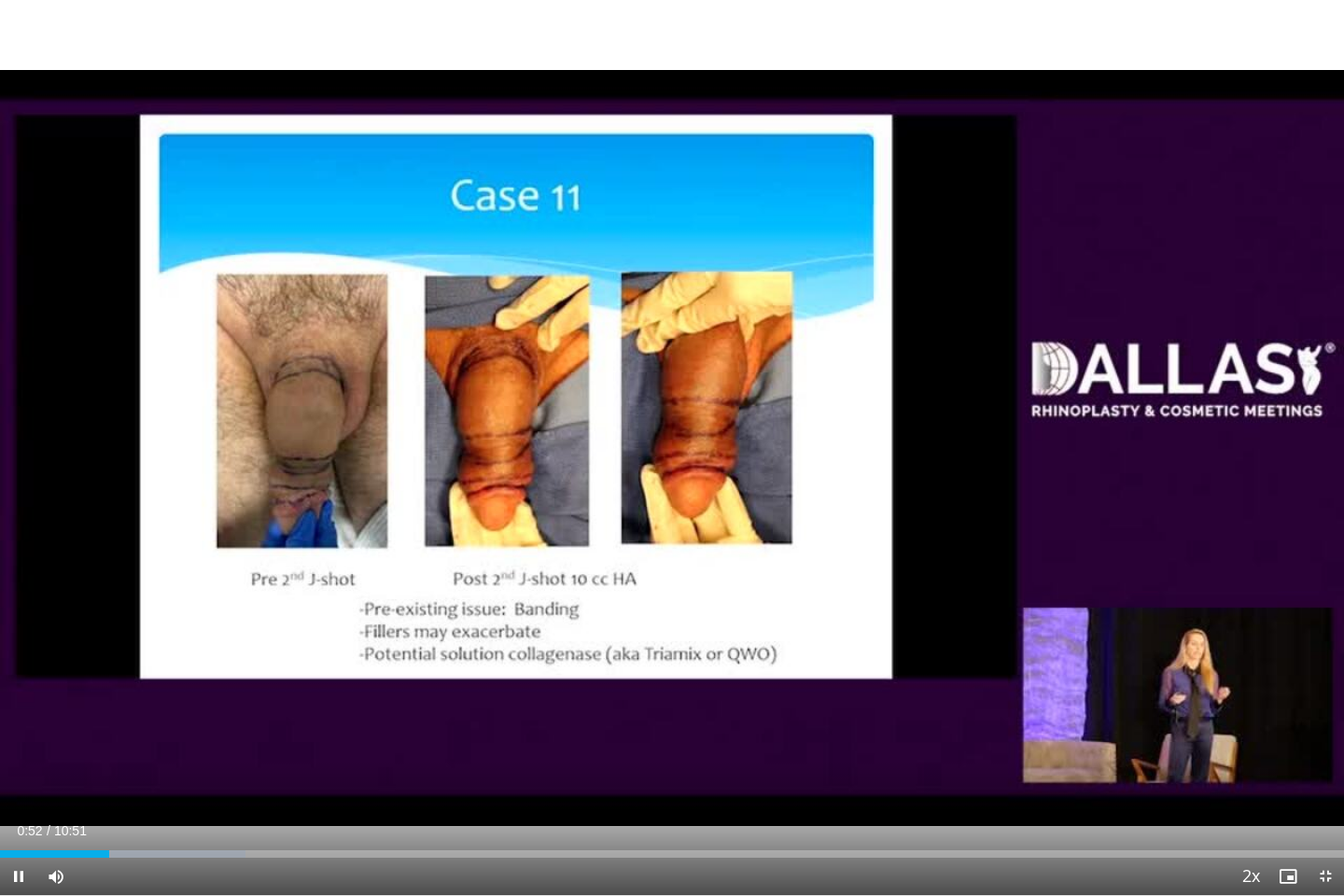 click on "00:52" at bounding box center (54, 854) 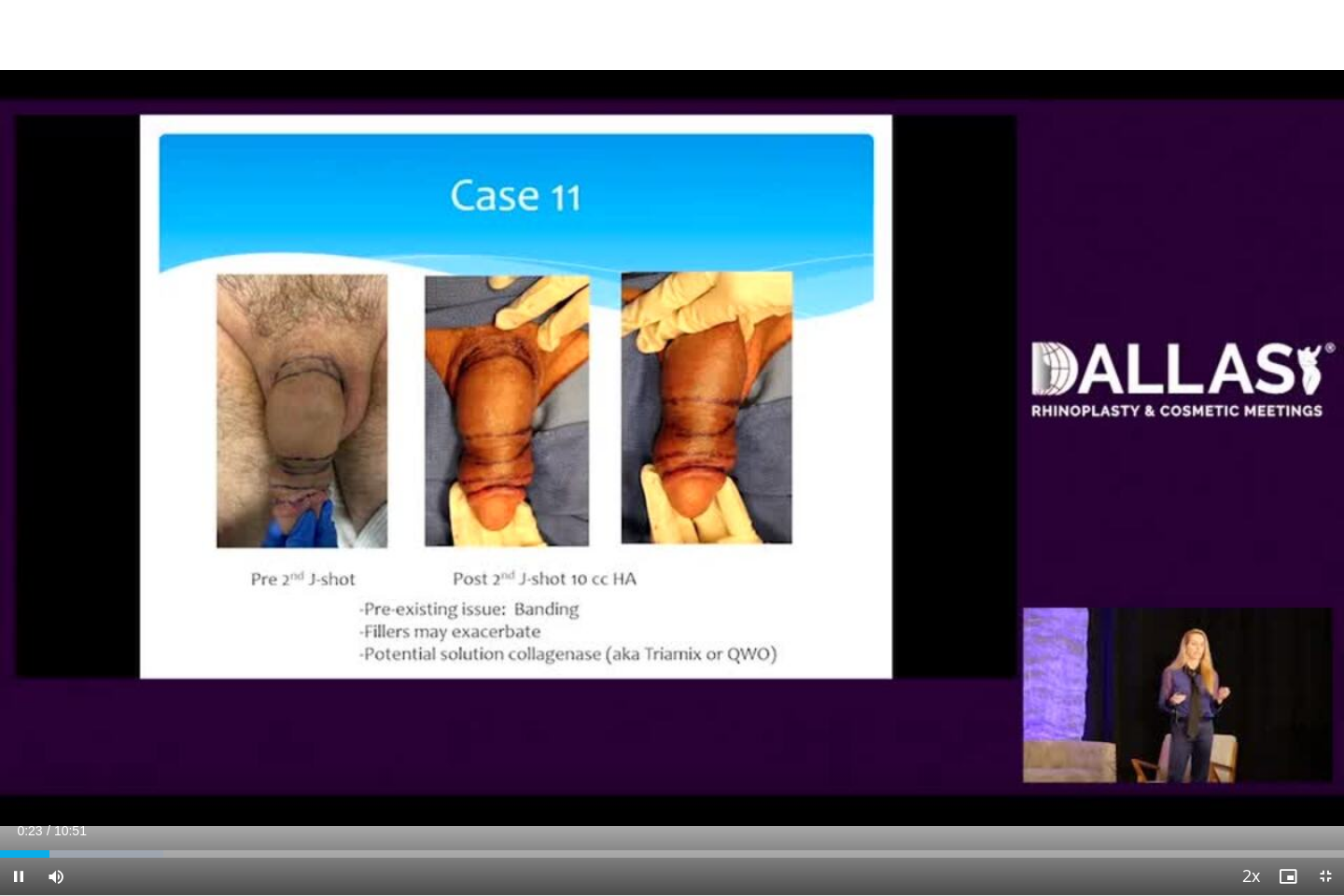 click on "00:23" at bounding box center [24, 854] 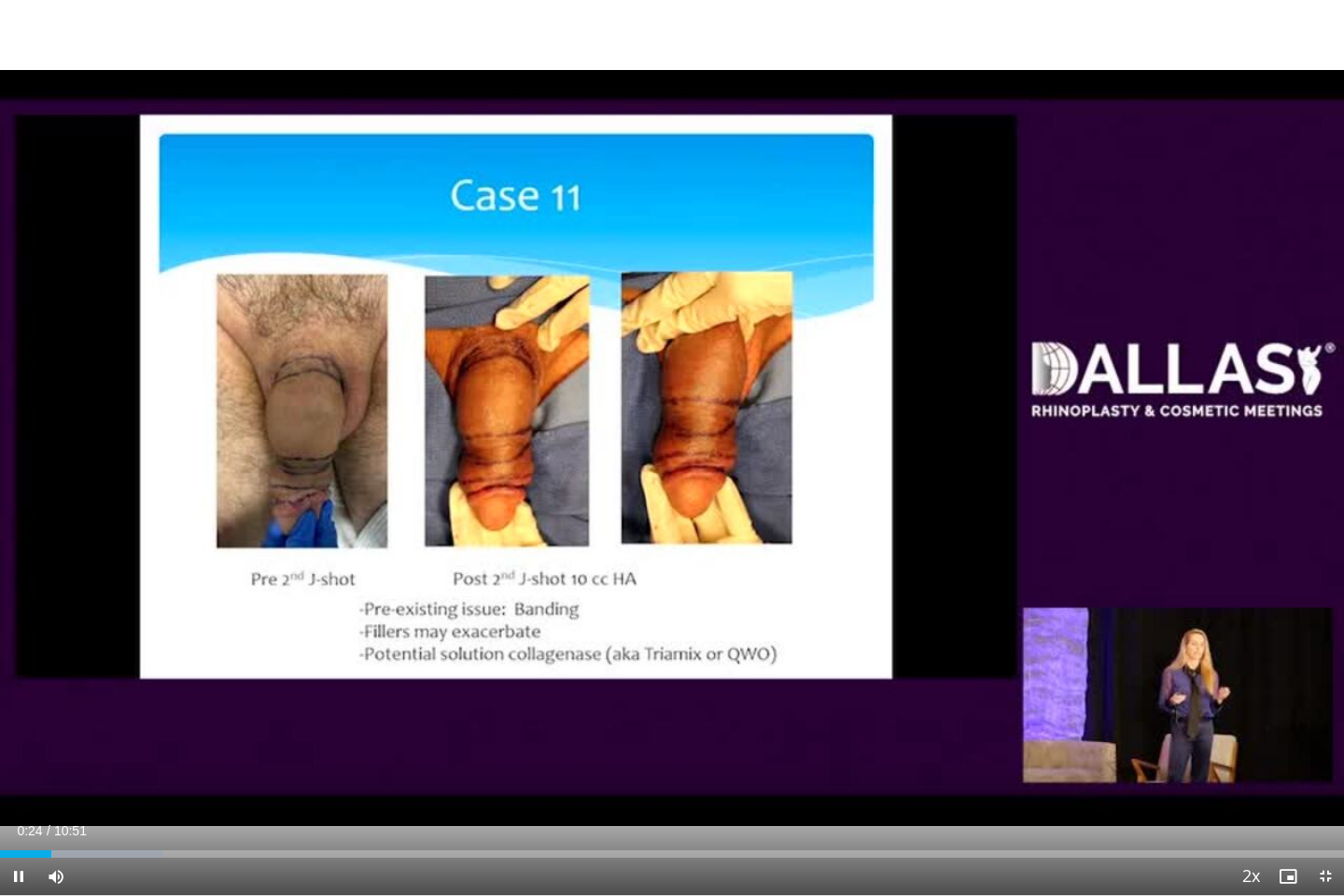 click at bounding box center [287, 448] 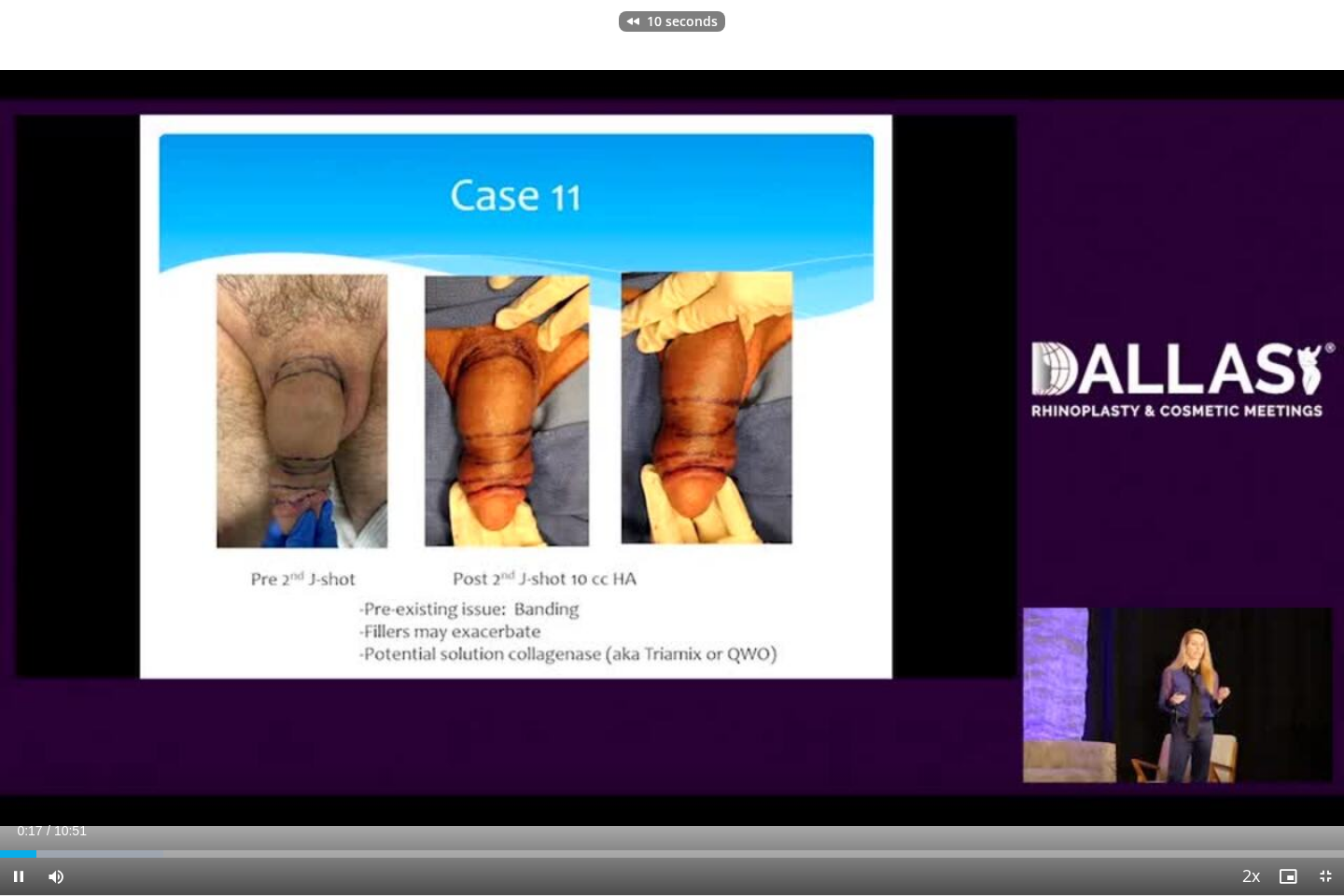 click at bounding box center [287, 448] 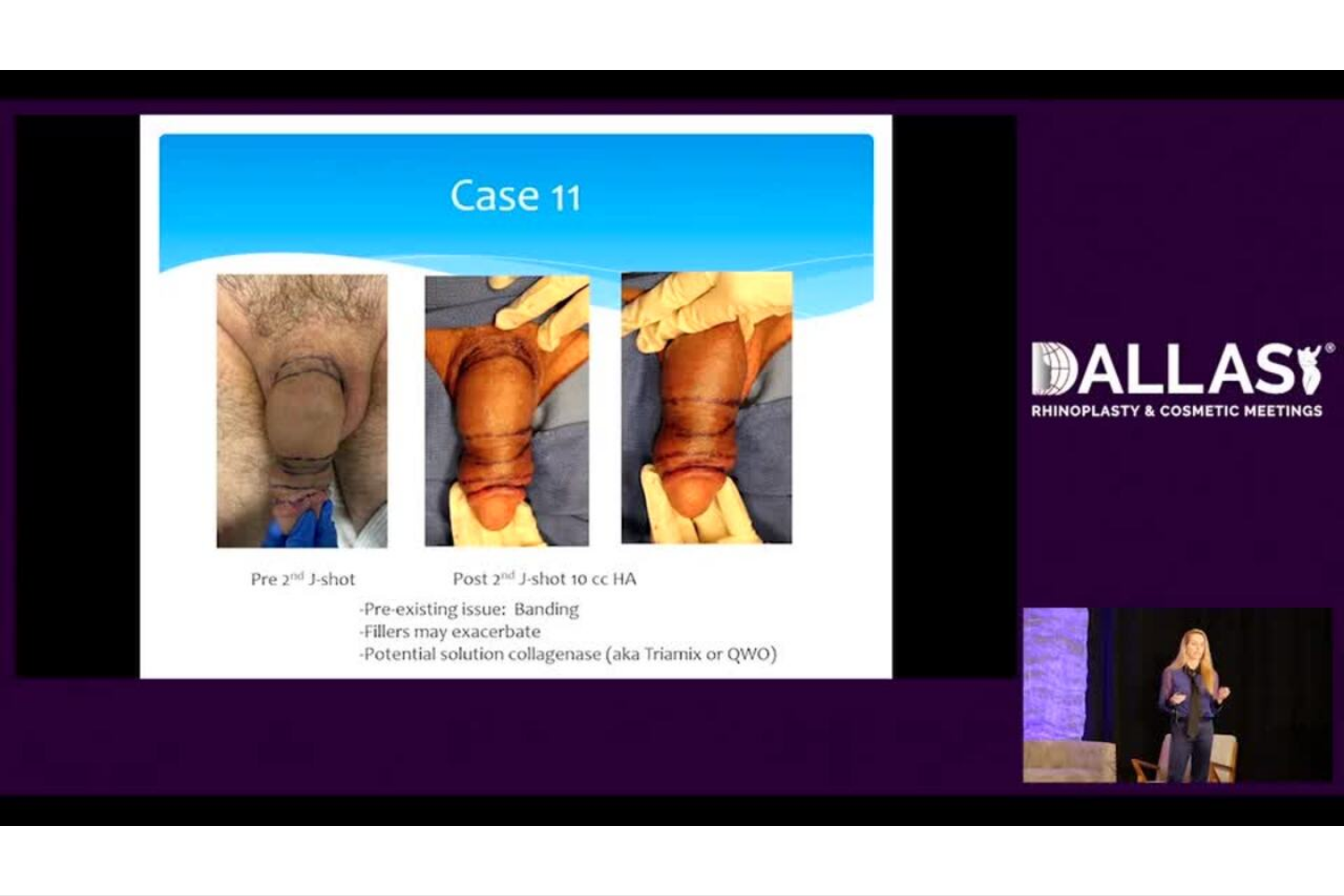 type 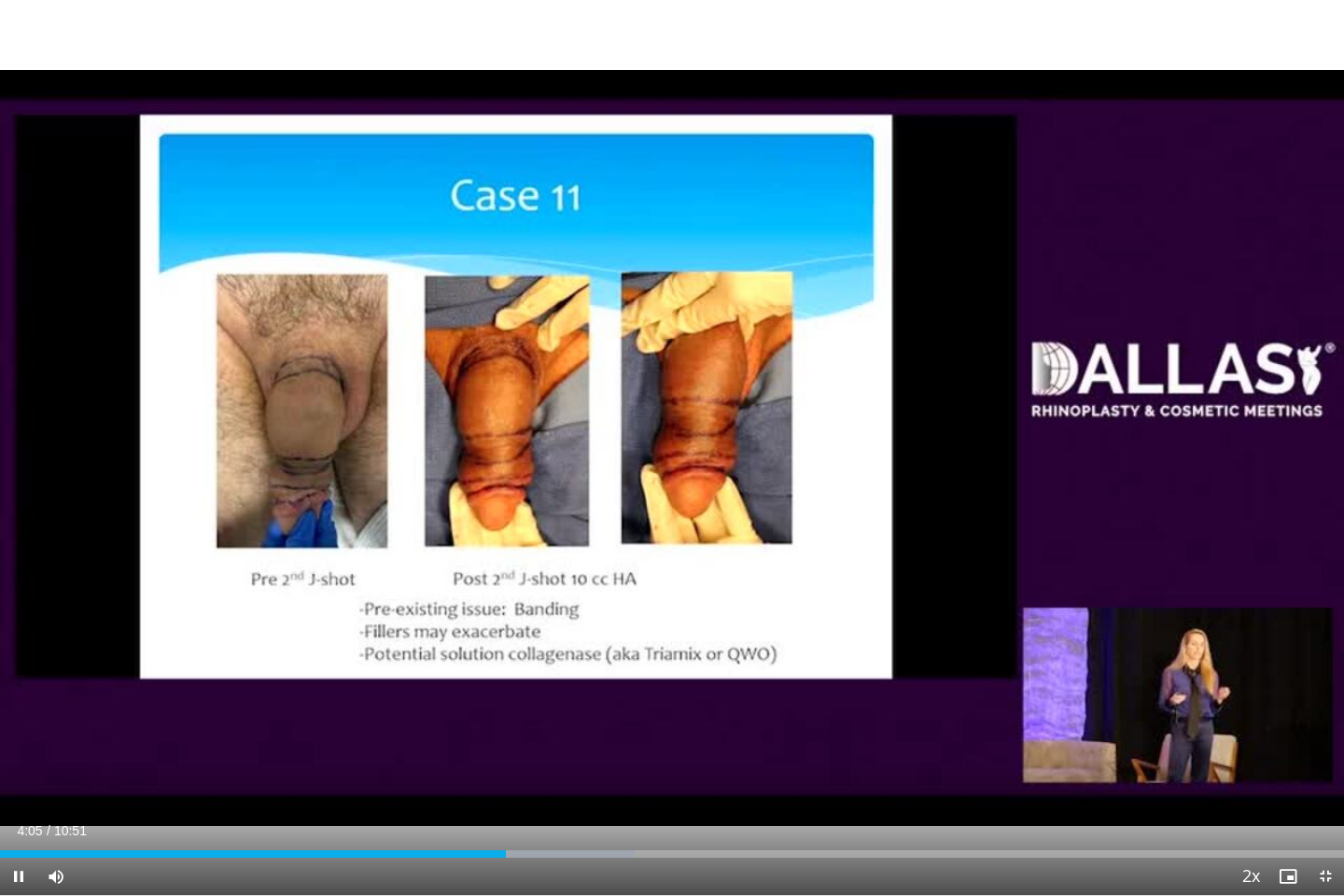 click at bounding box center [287, 448] 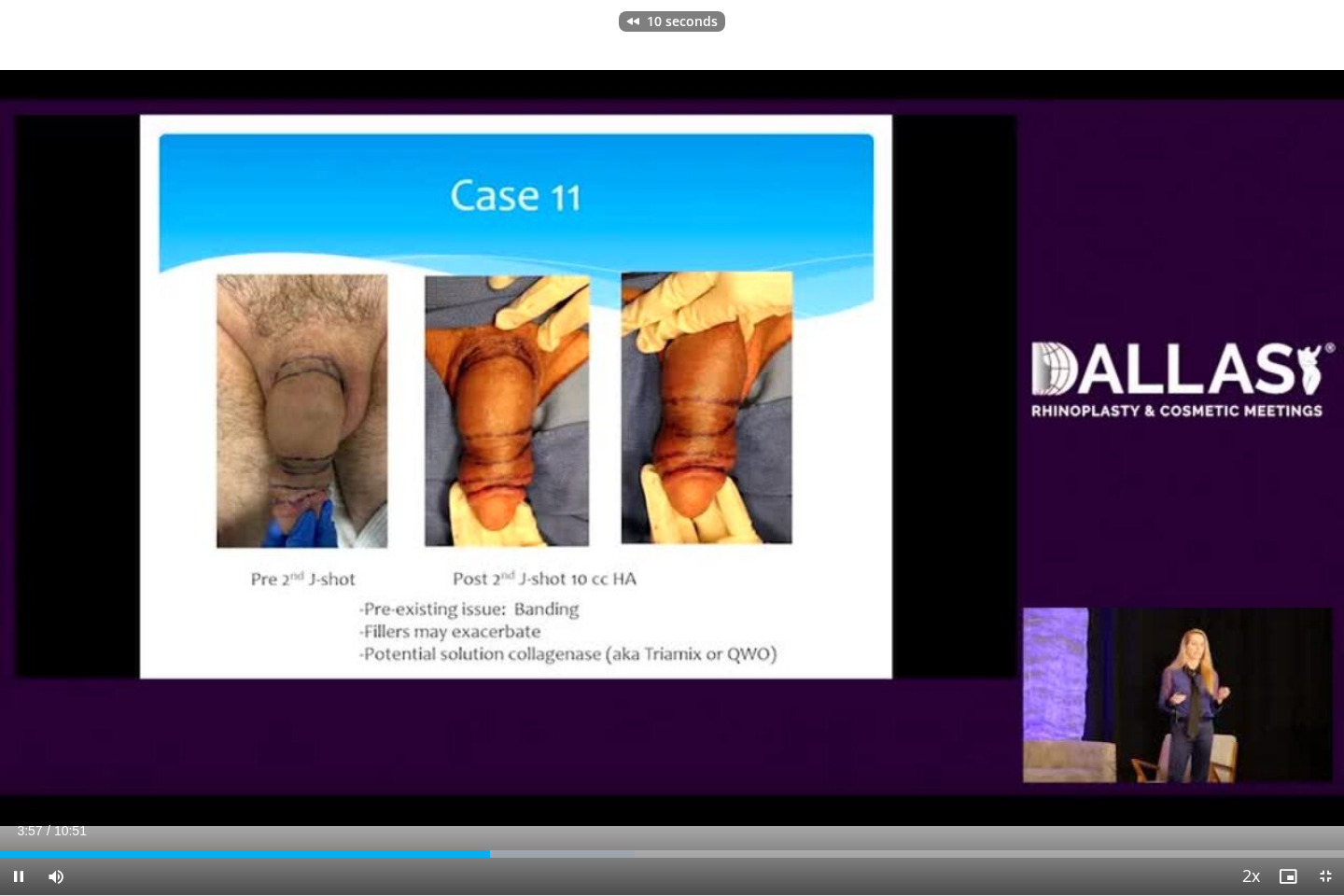 click at bounding box center [287, 448] 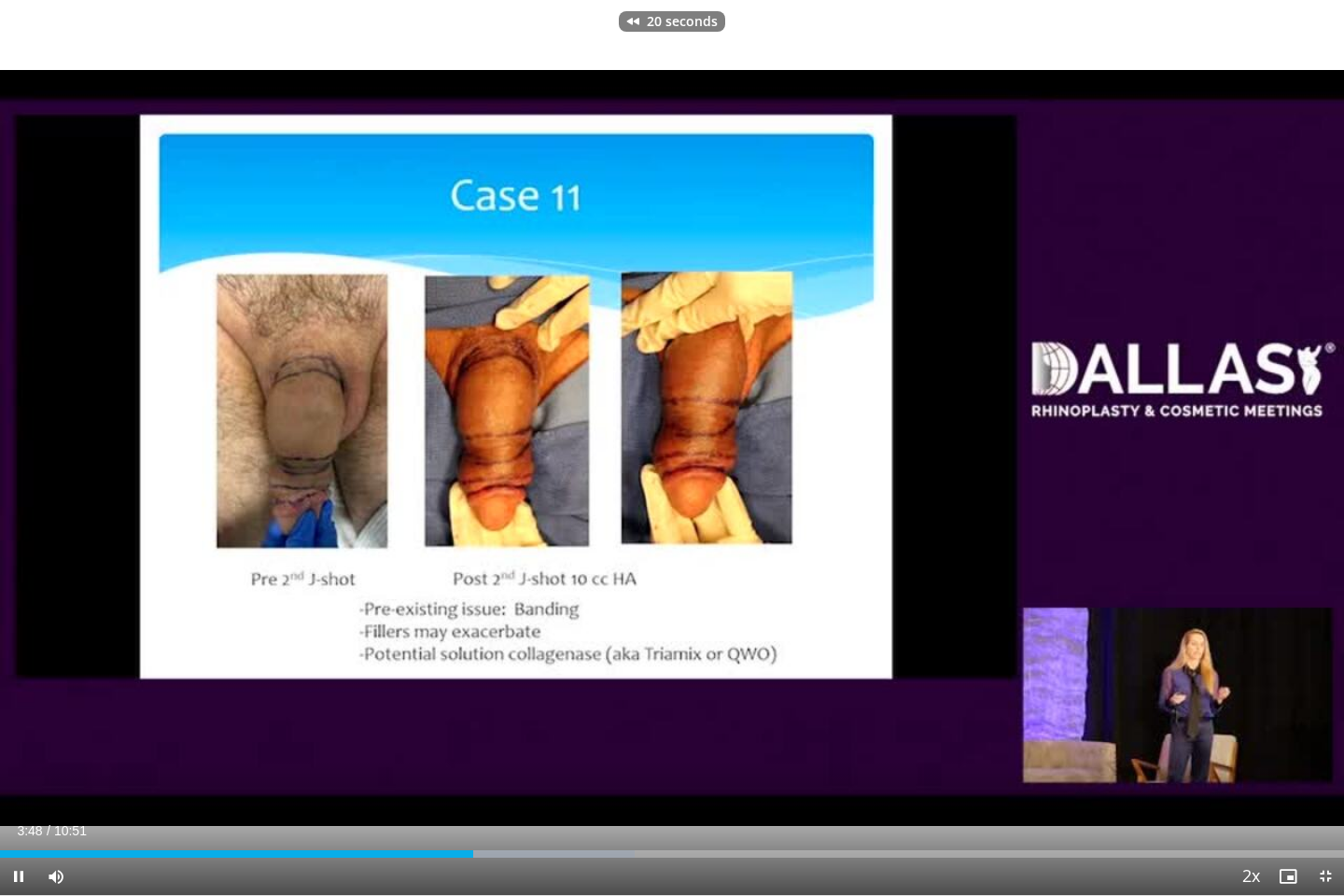 click on "20 seconds
Tap to unmute" at bounding box center [672, 447] 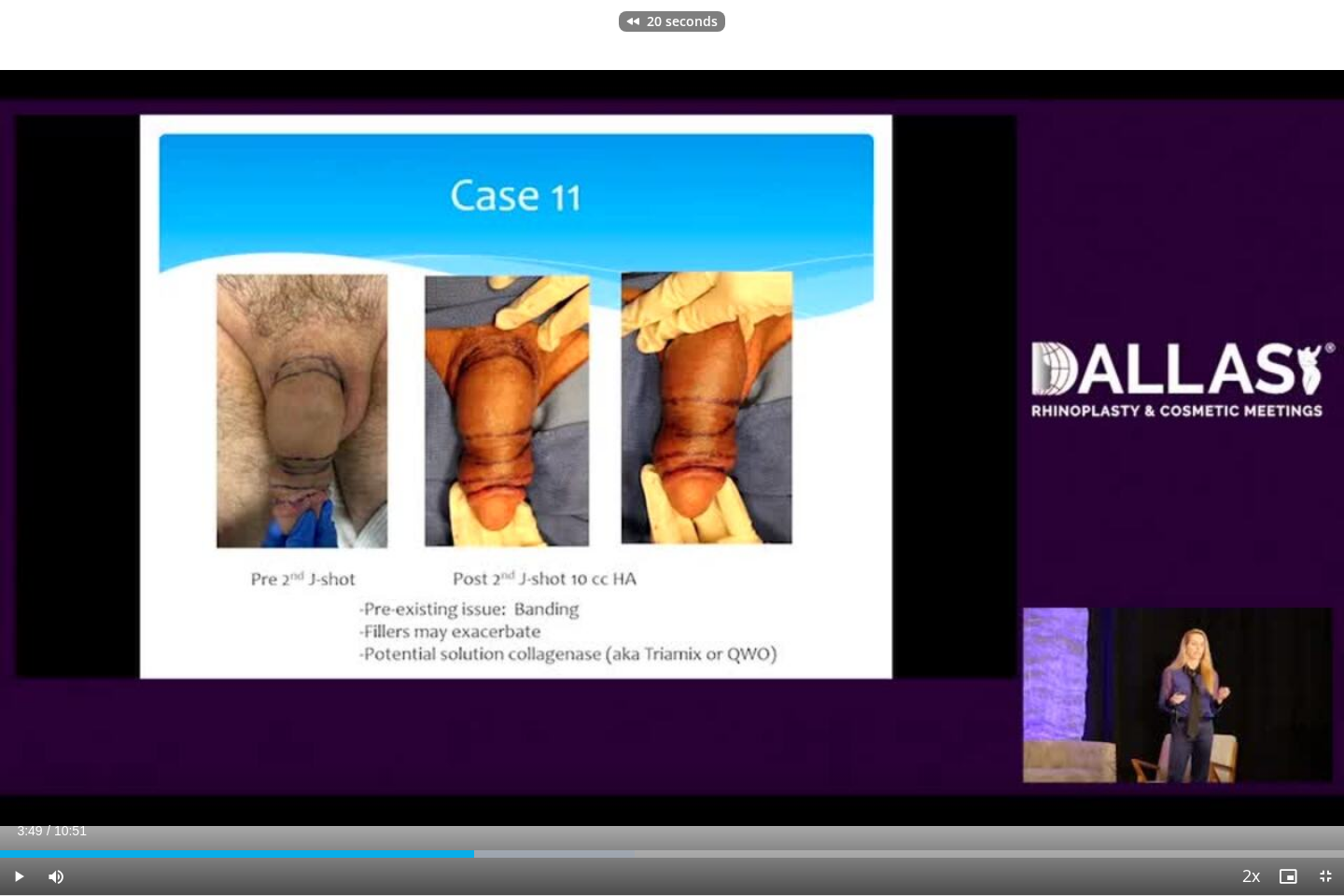 click on "20 seconds
Tap to unmute" at bounding box center [672, 447] 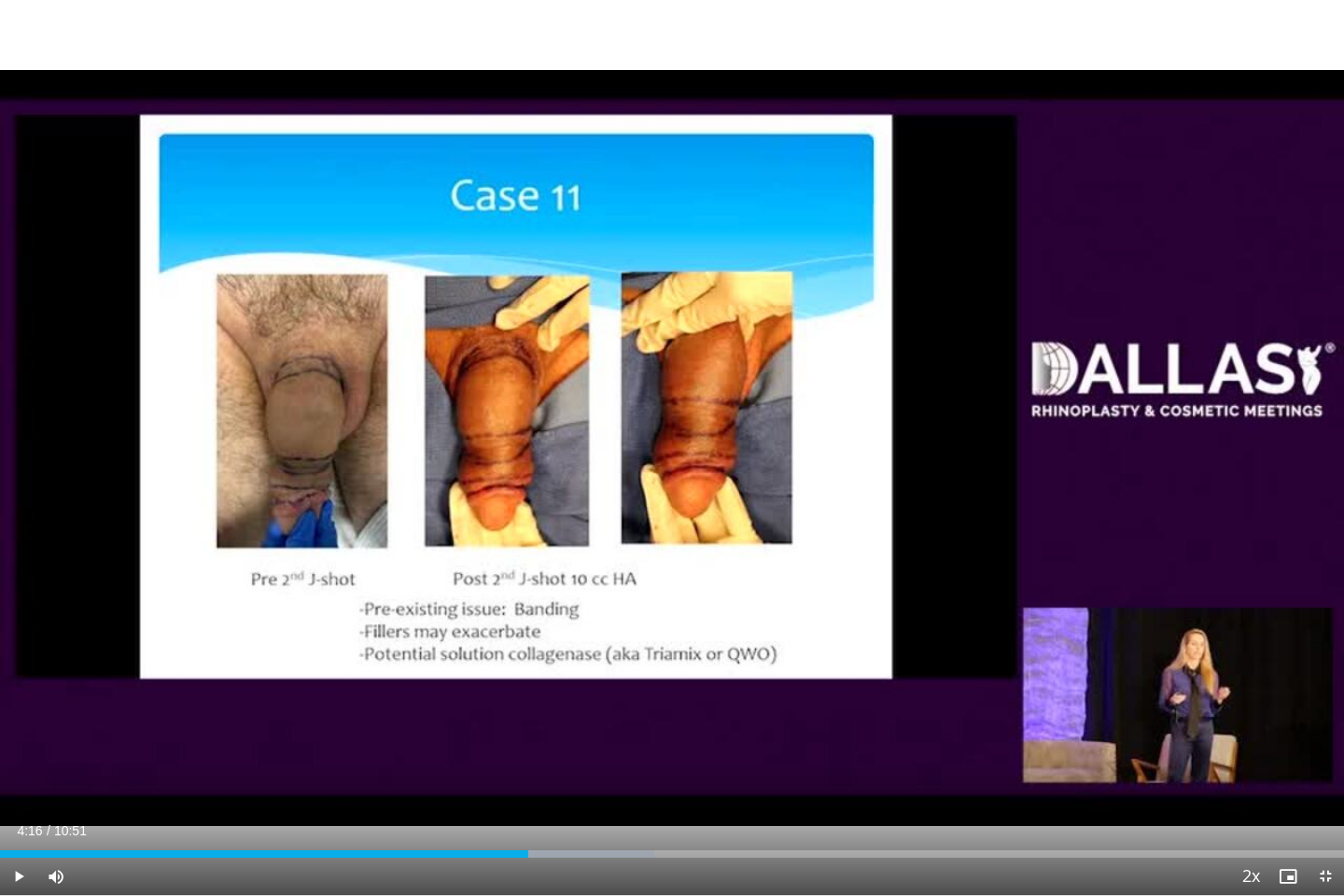 click at bounding box center (287, 448) 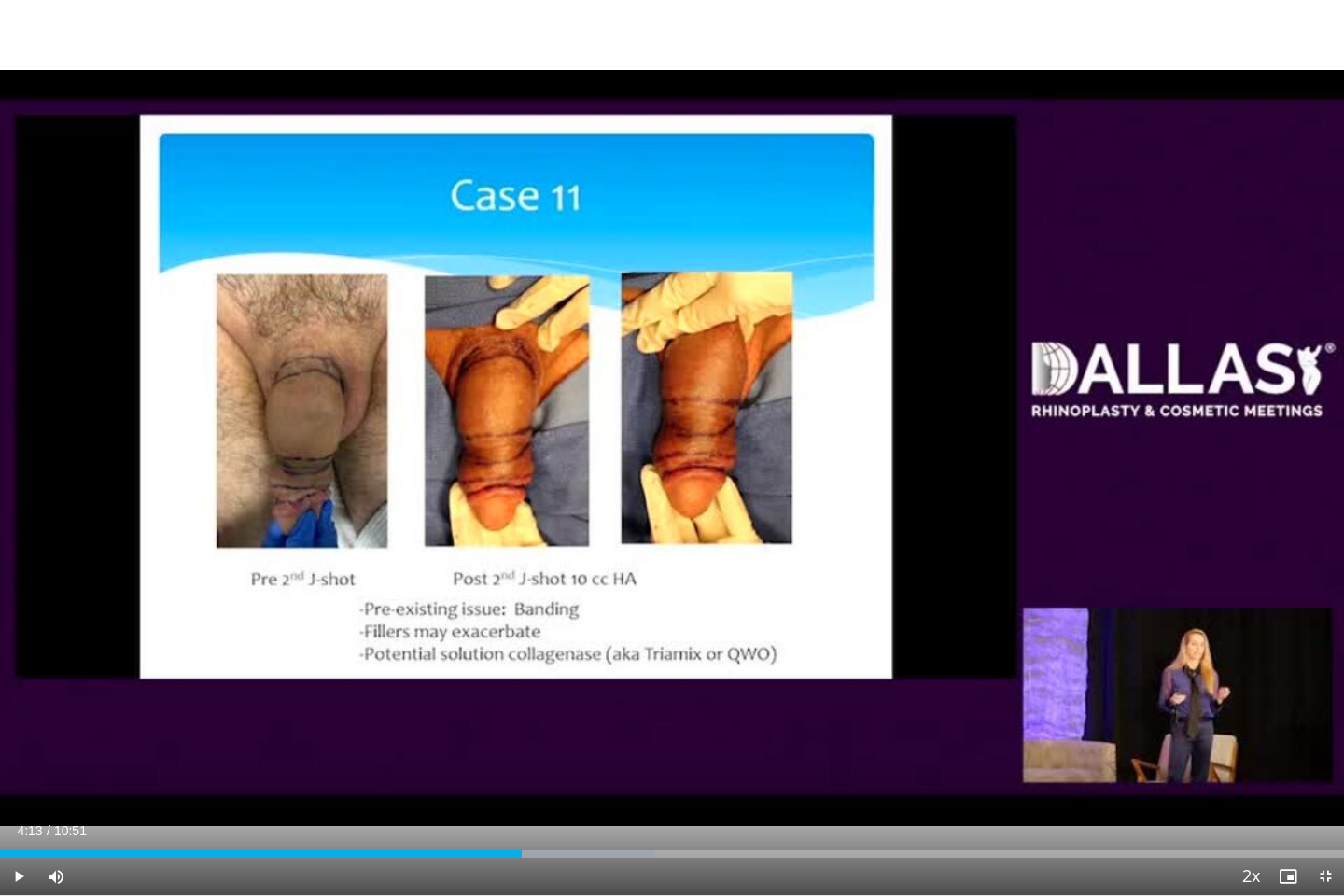 click on "10 seconds
Tap to unmute" at bounding box center [672, 447] 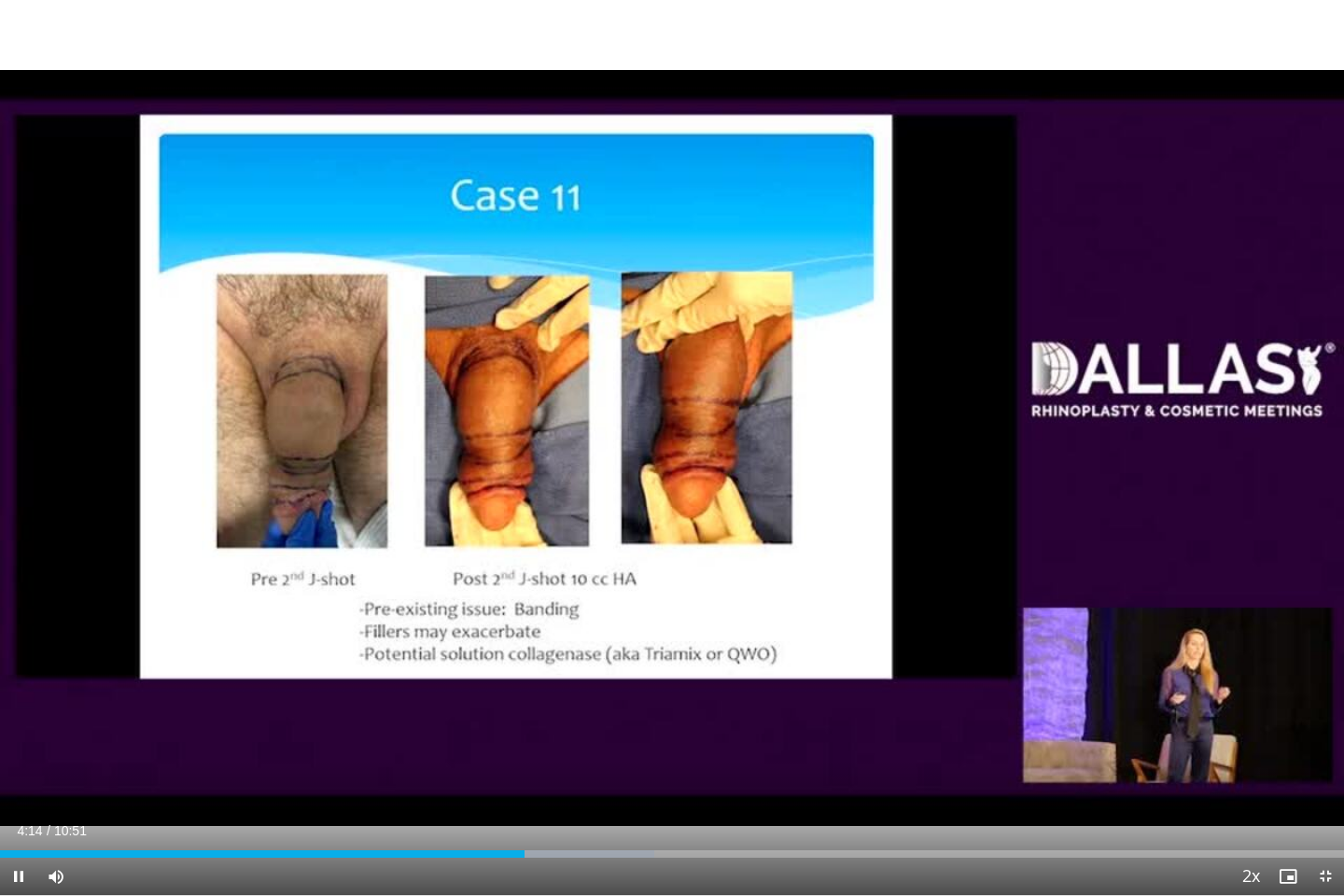 click on "10 seconds
Tap to unmute" at bounding box center (672, 447) 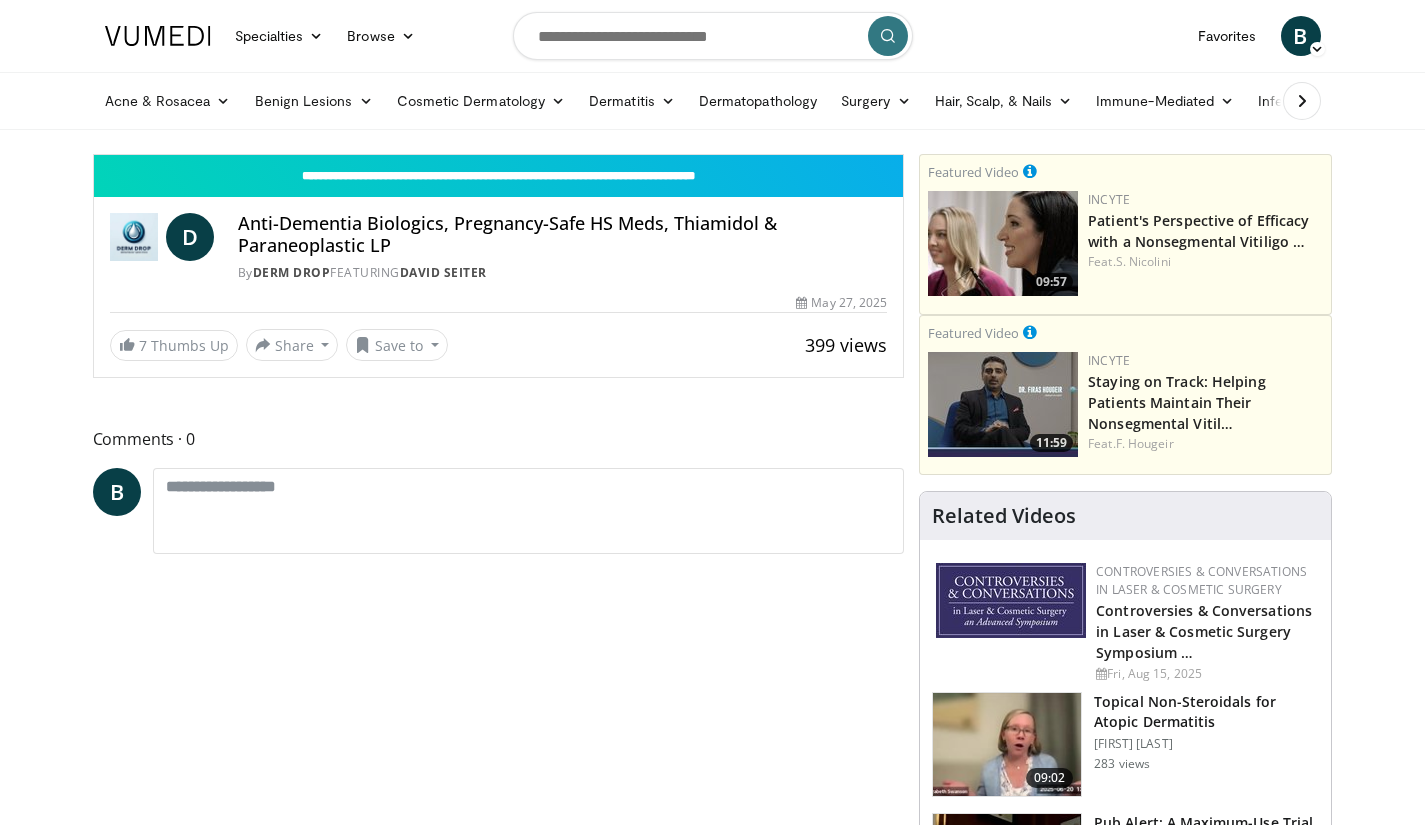 scroll, scrollTop: 0, scrollLeft: 0, axis: both 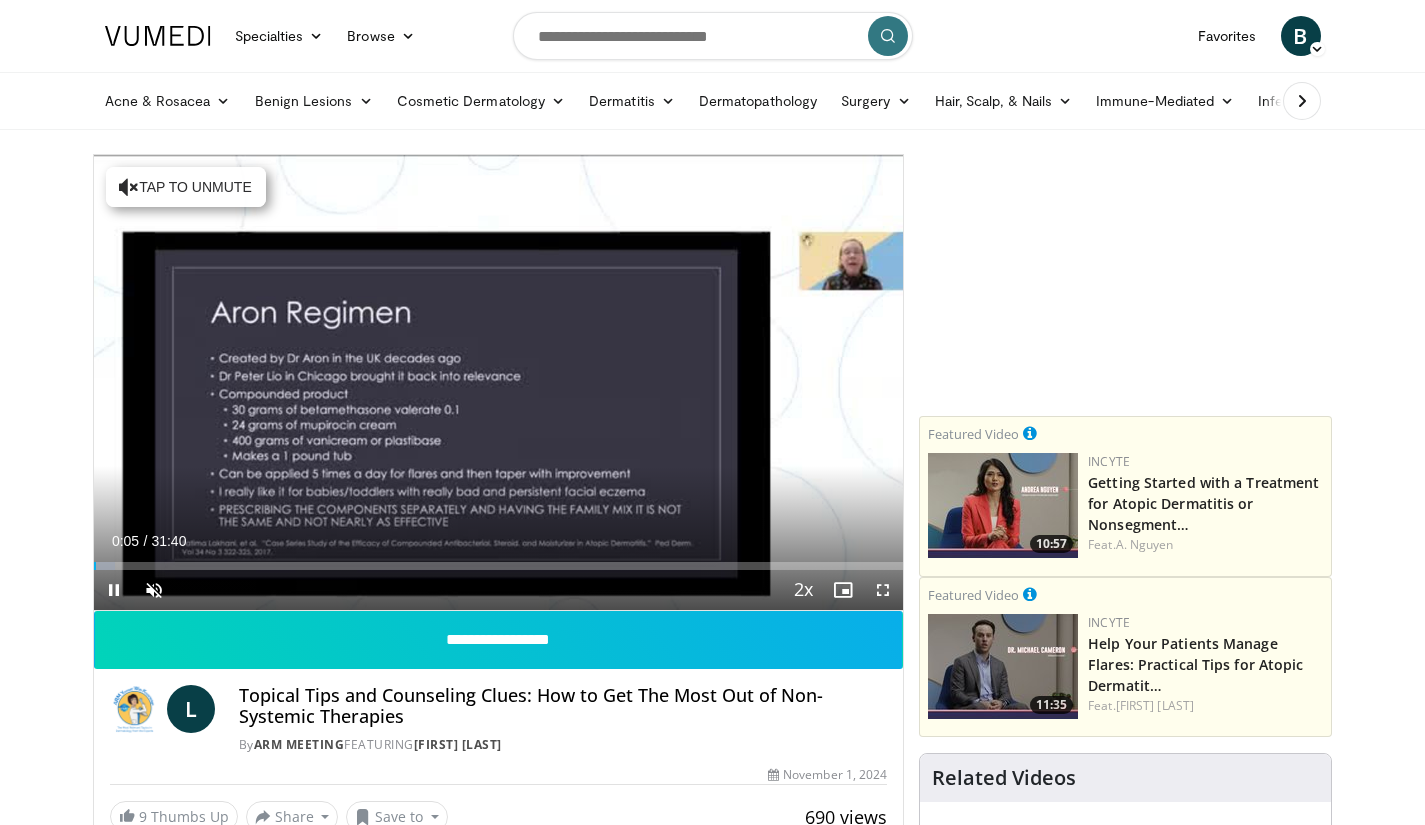 click on "Loaded :  2.61% [TIME] [TIME]" at bounding box center (499, 566) 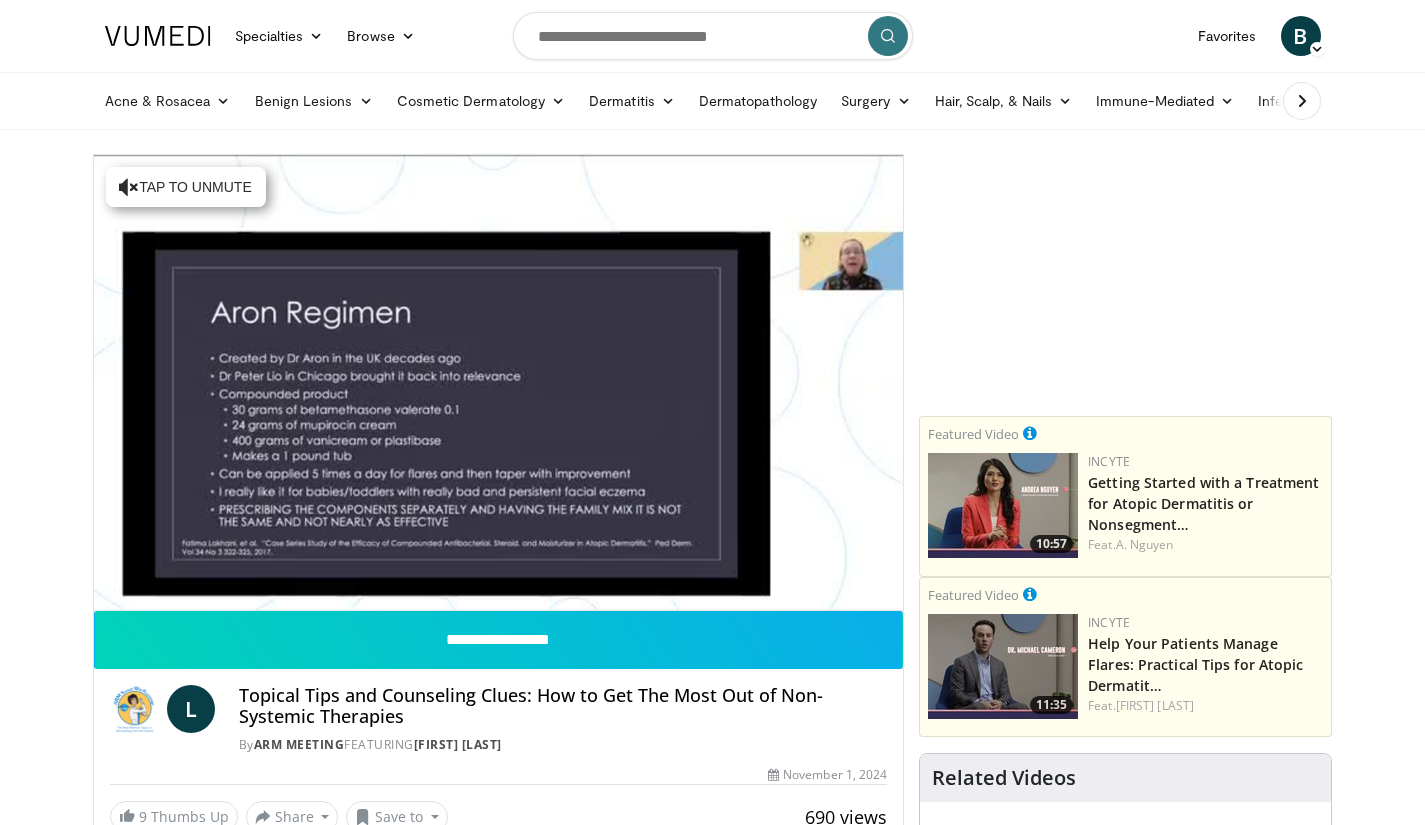 click on "**********" at bounding box center [499, 383] 